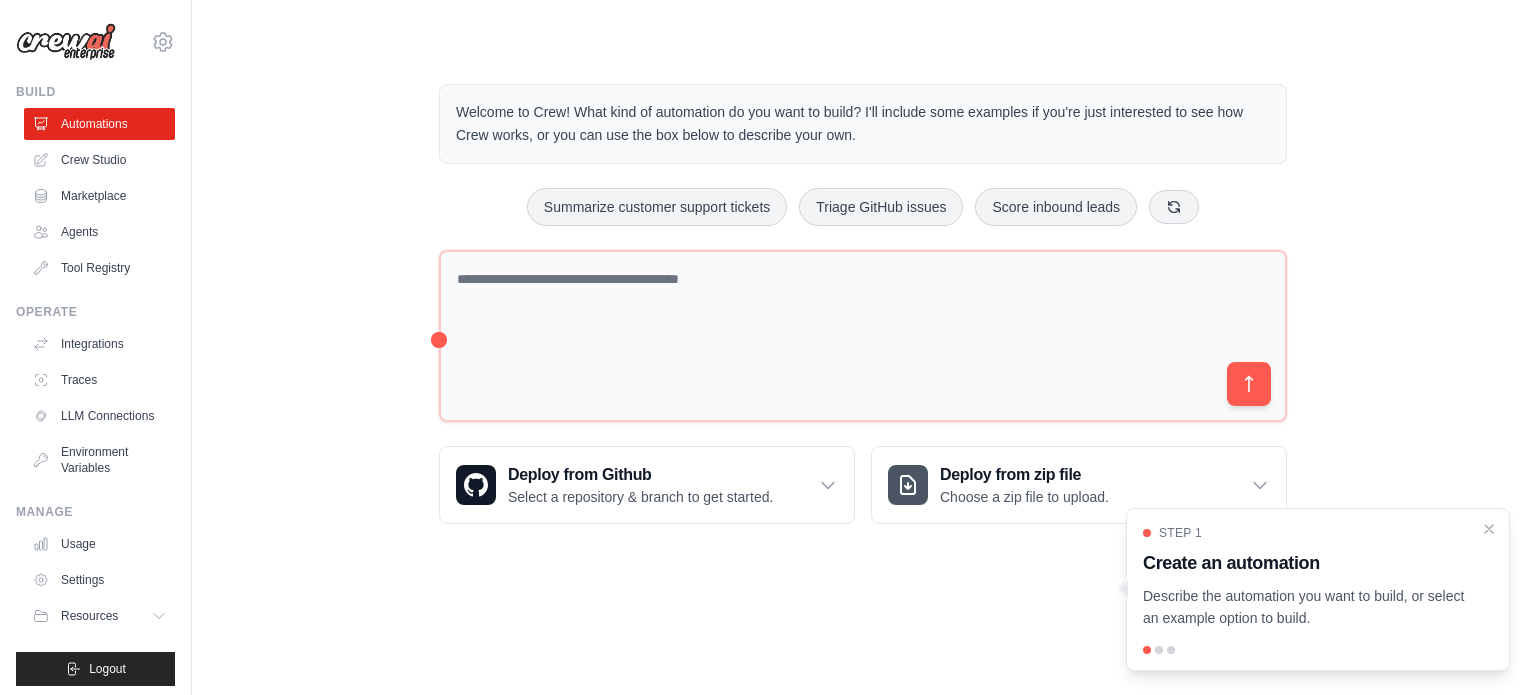 scroll, scrollTop: 0, scrollLeft: 0, axis: both 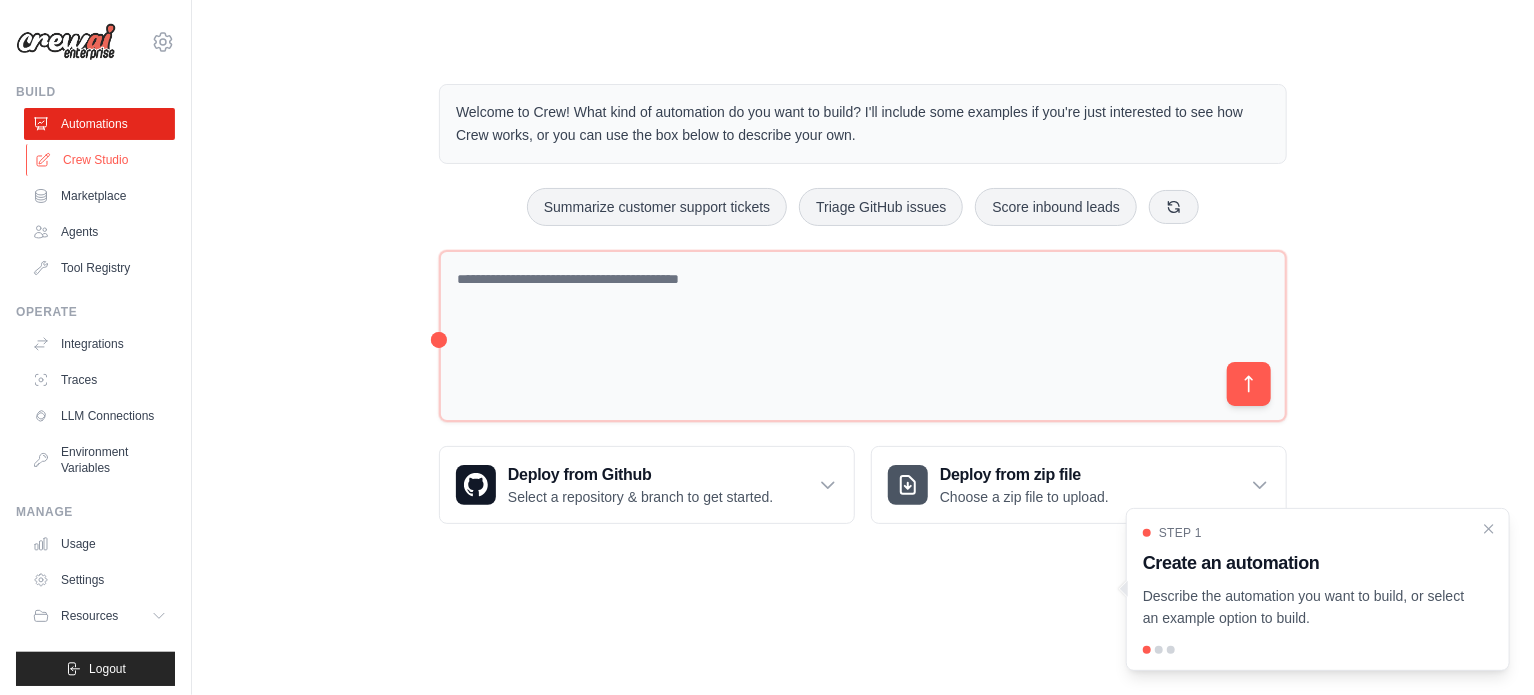 click on "Crew Studio" at bounding box center (101, 160) 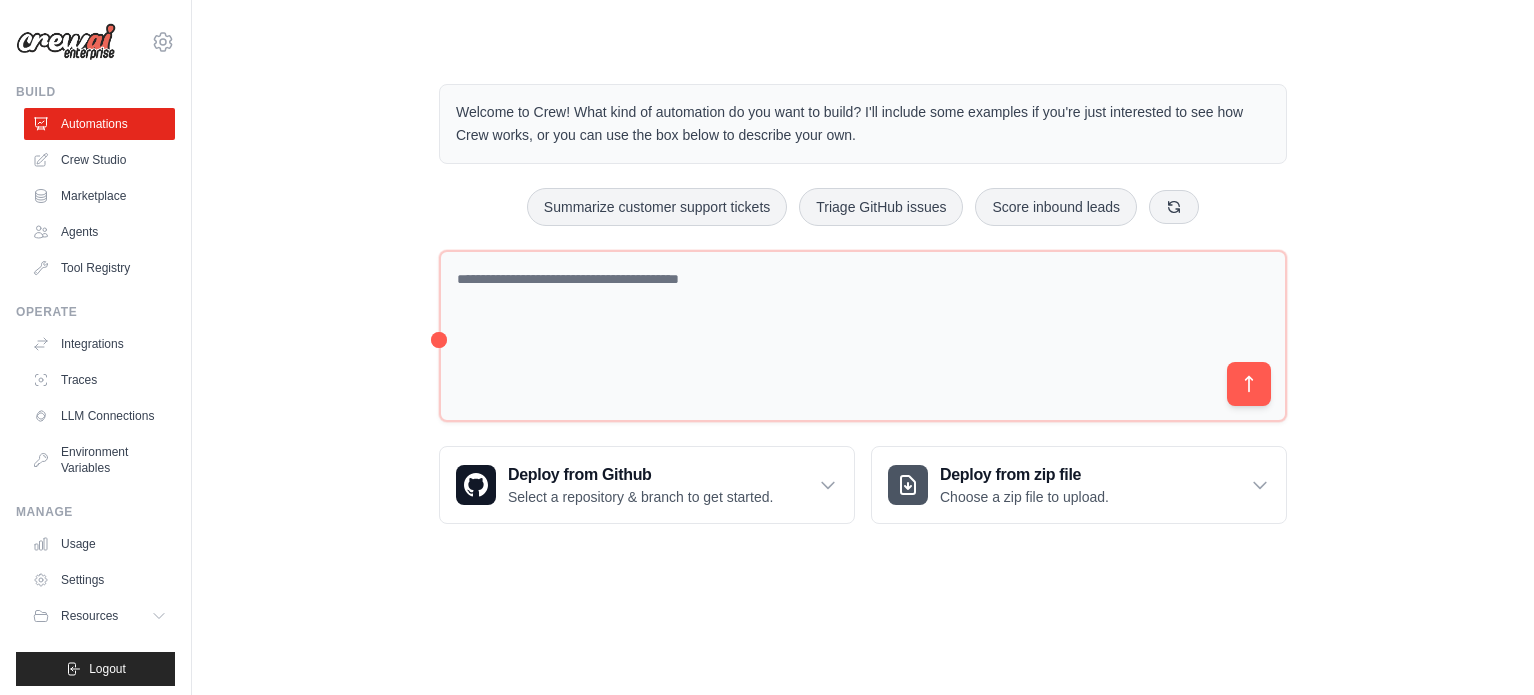 scroll, scrollTop: 0, scrollLeft: 0, axis: both 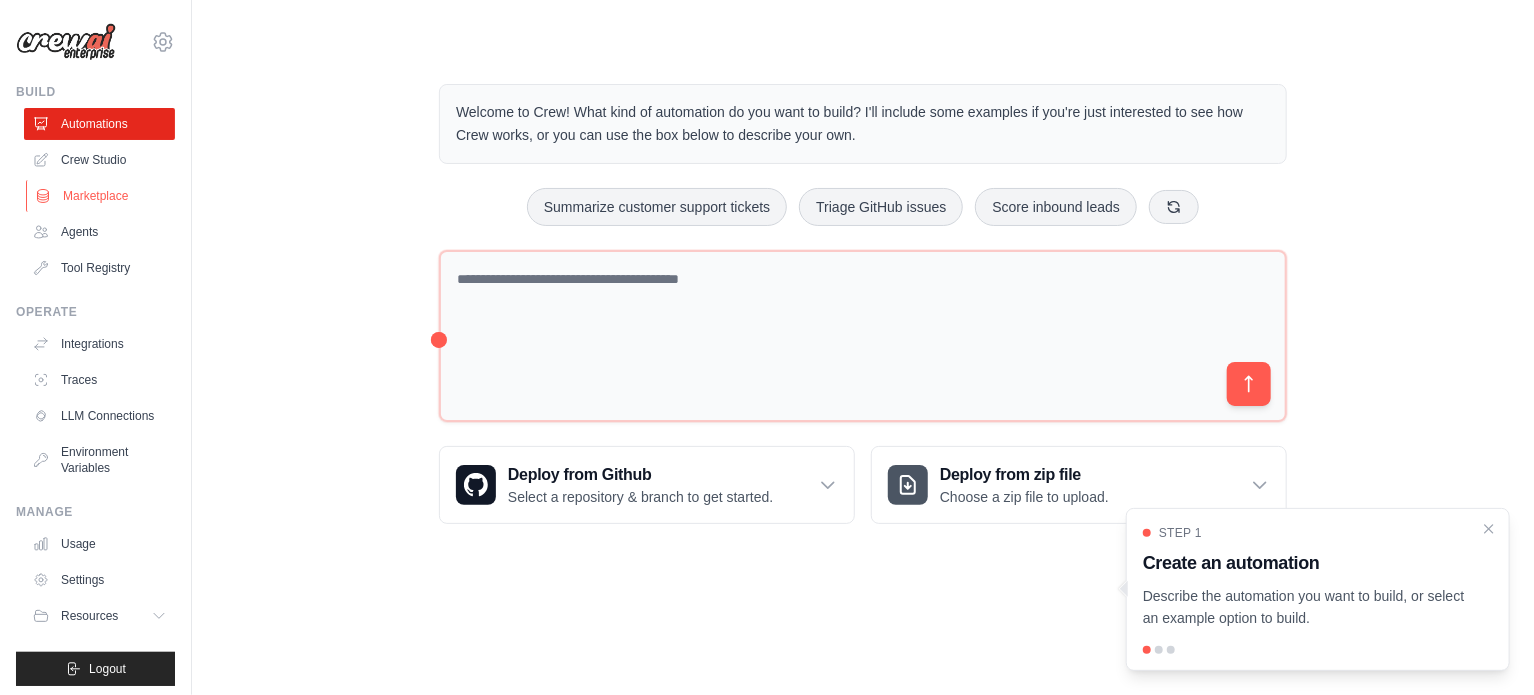 click on "Marketplace" at bounding box center [101, 196] 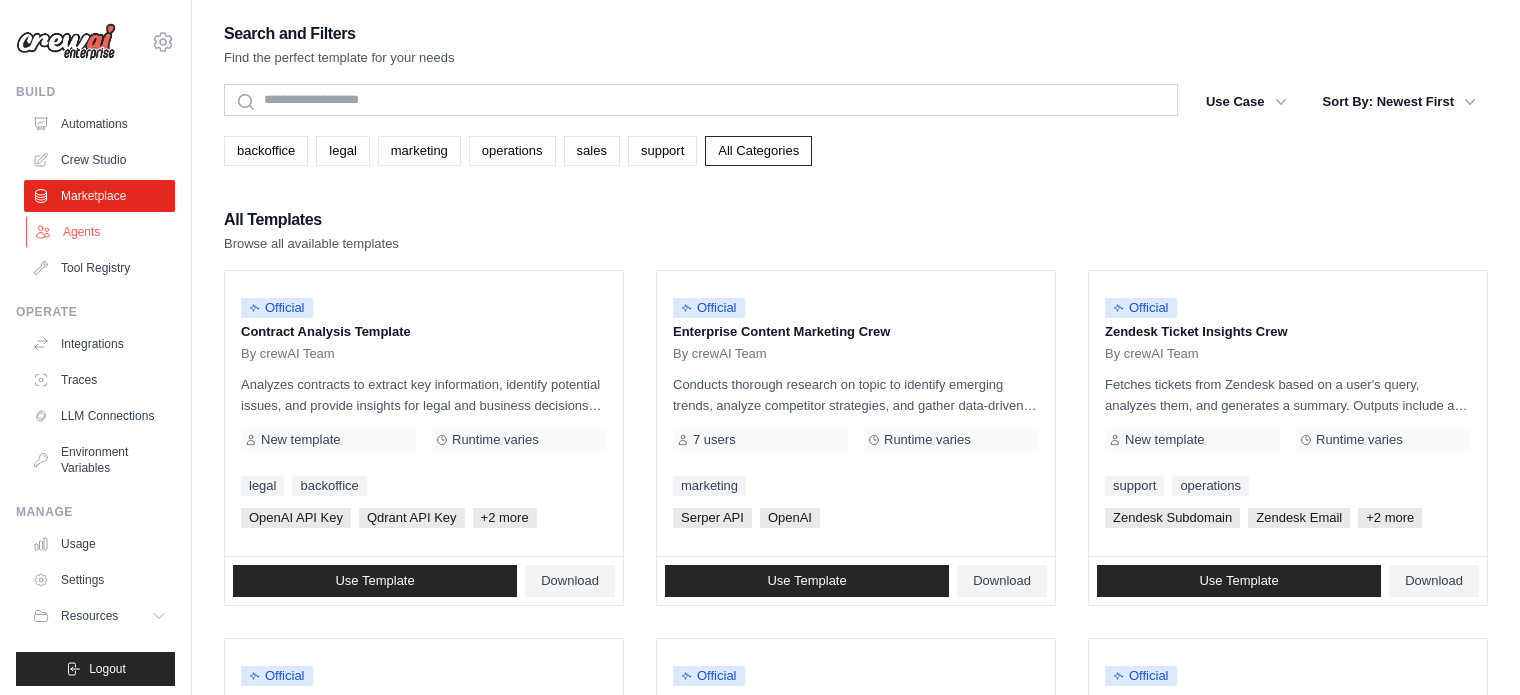click on "Agents" at bounding box center [101, 232] 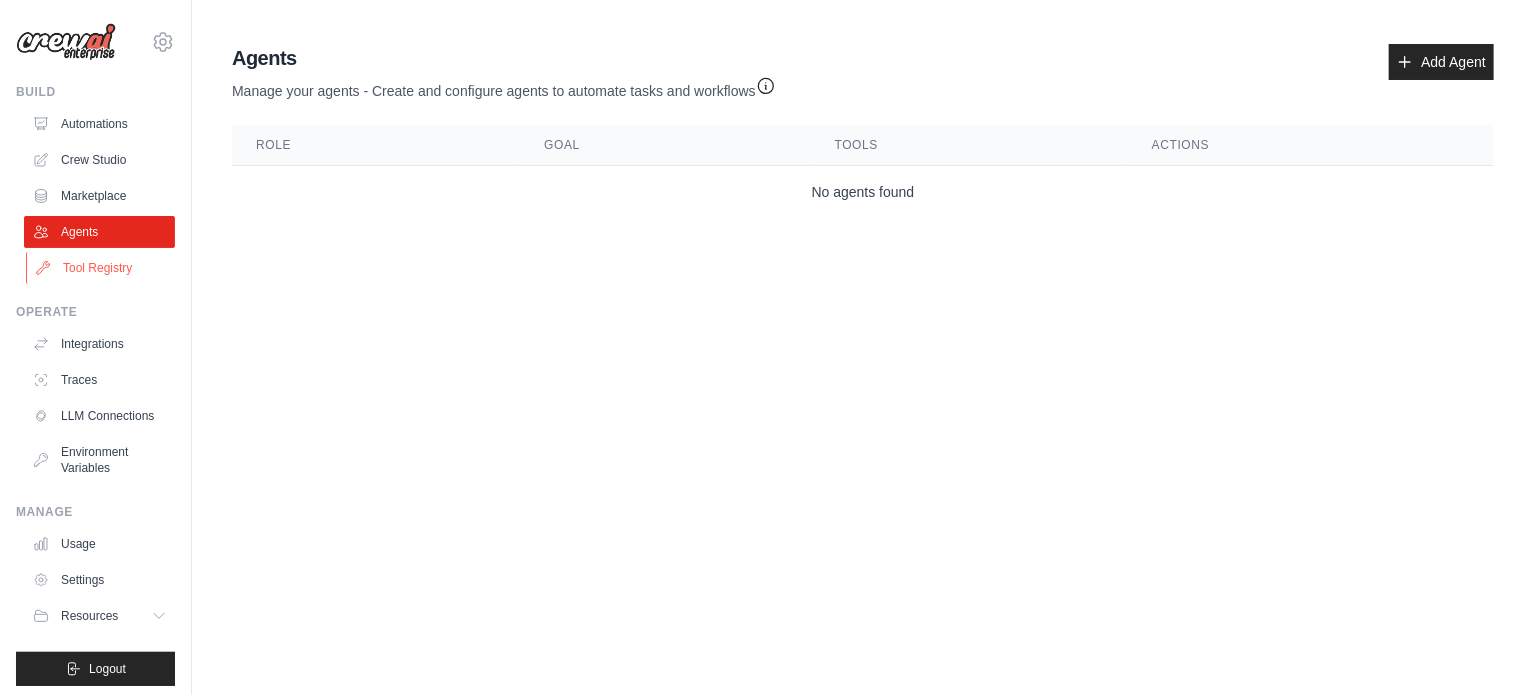 click on "Tool Registry" at bounding box center [101, 268] 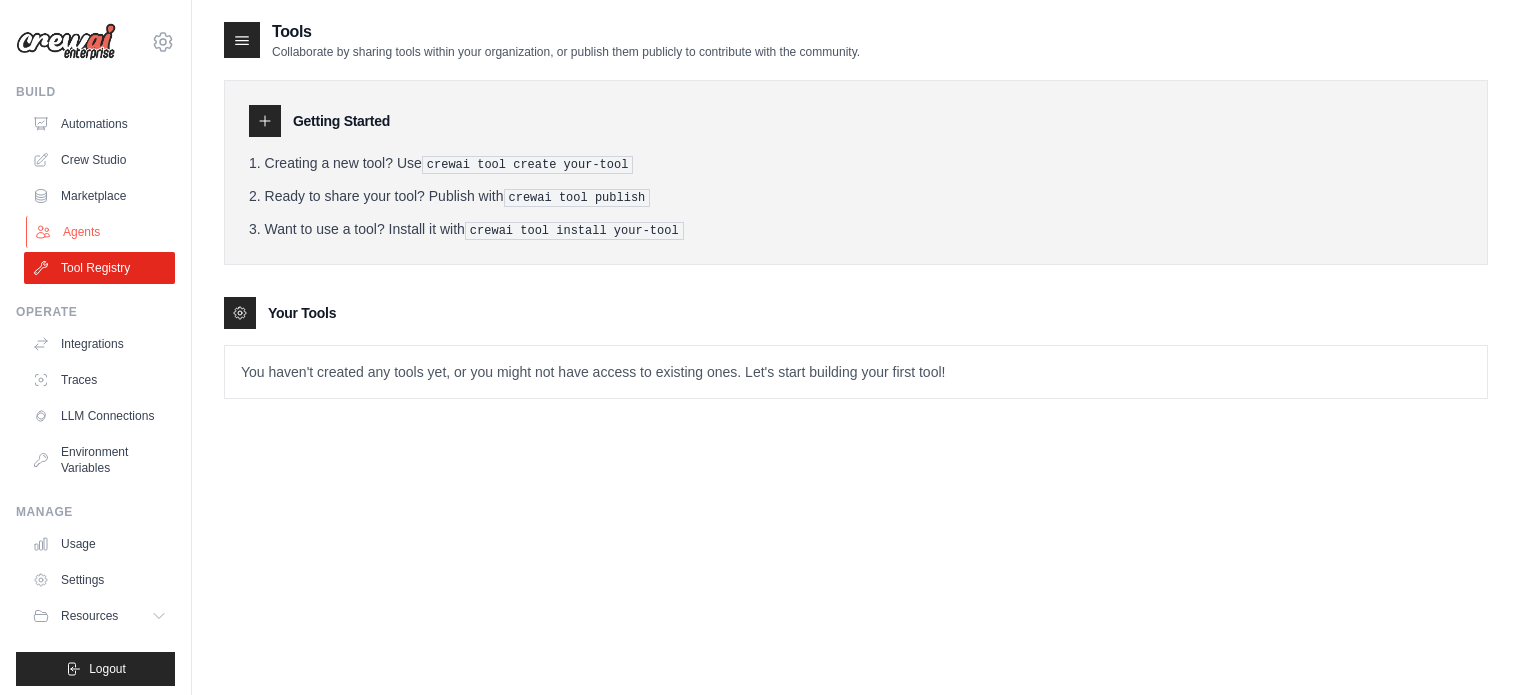click on "Agents" at bounding box center (101, 232) 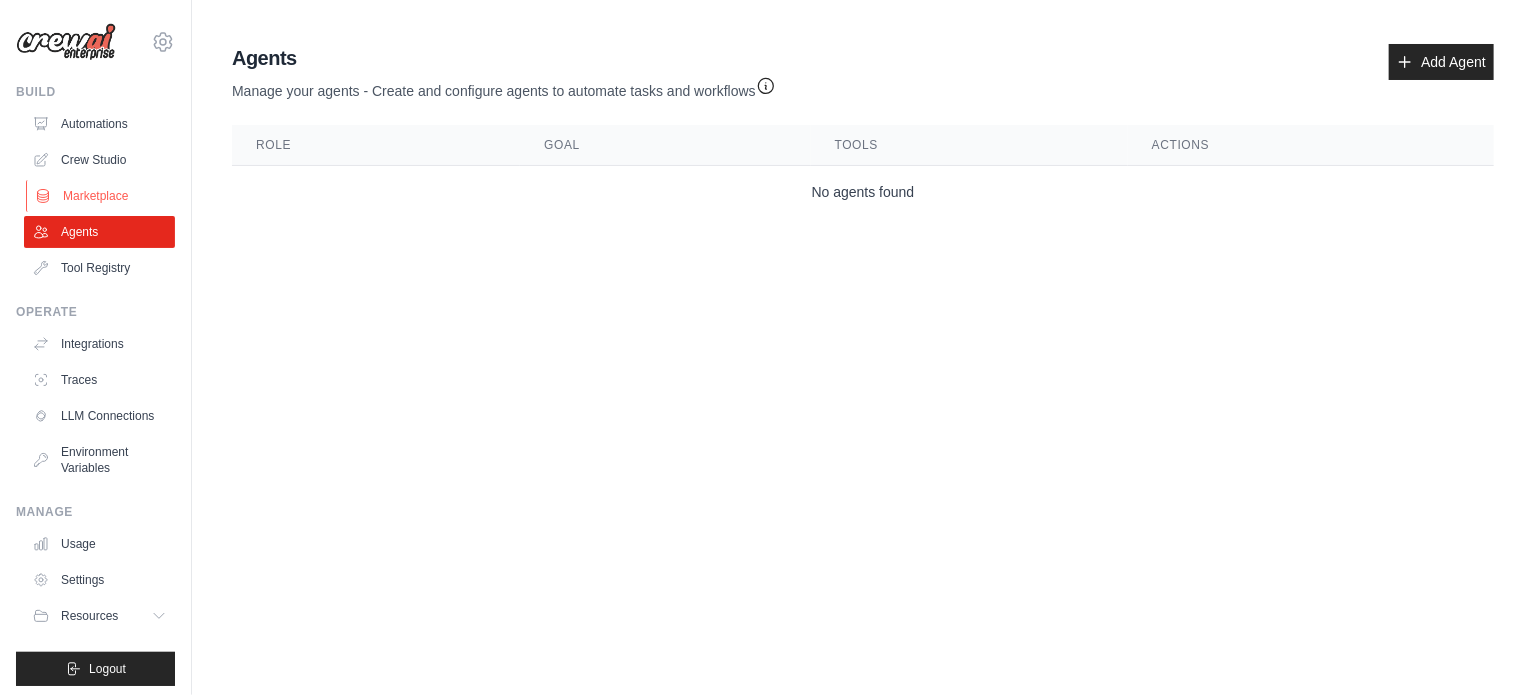 click on "Marketplace" at bounding box center (101, 196) 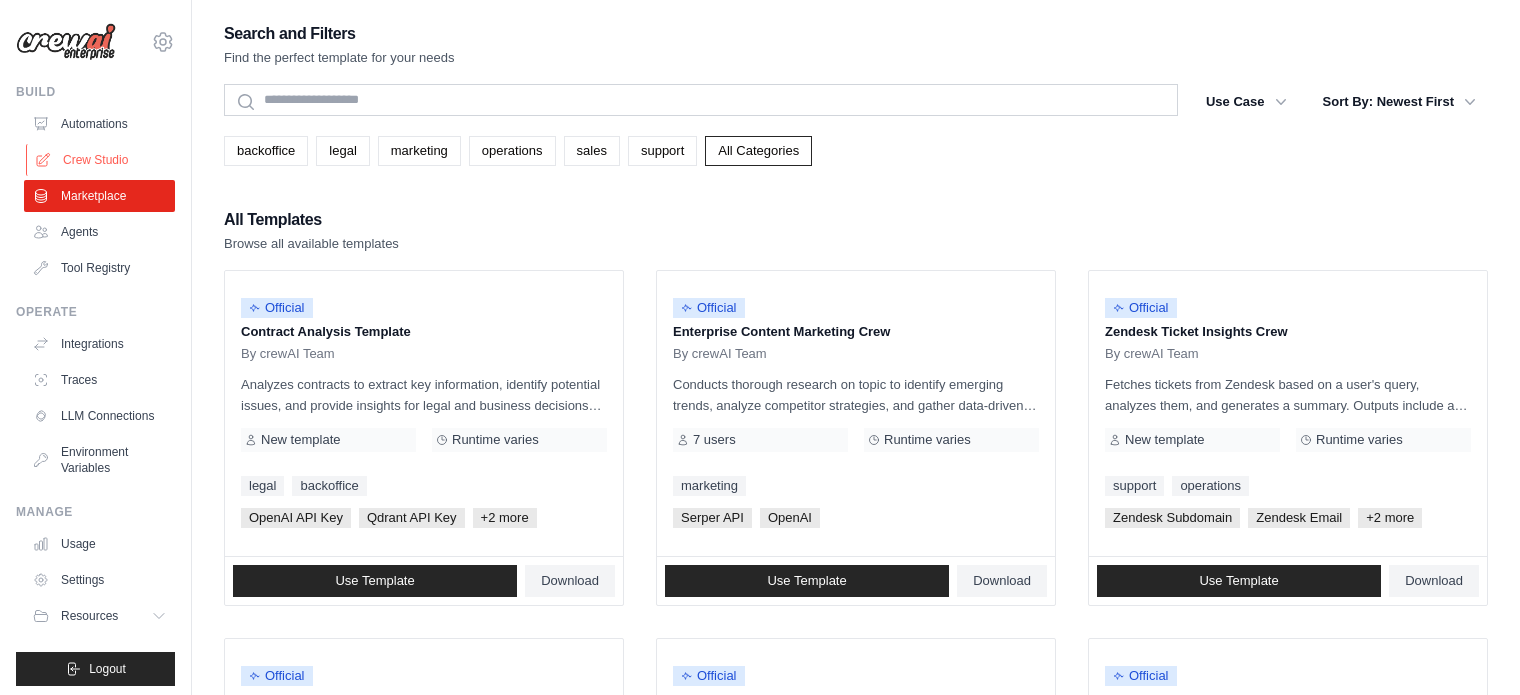 click on "Crew Studio" at bounding box center [101, 160] 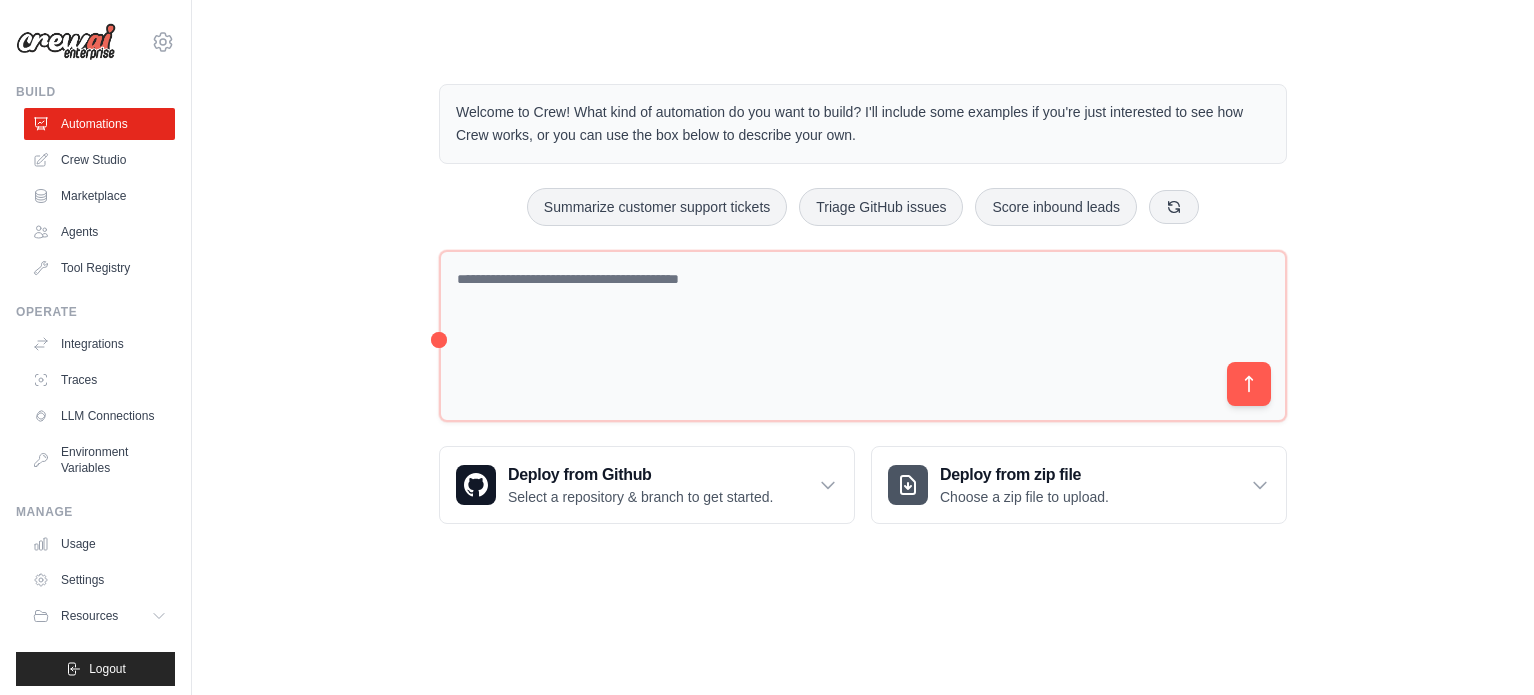scroll, scrollTop: 0, scrollLeft: 0, axis: both 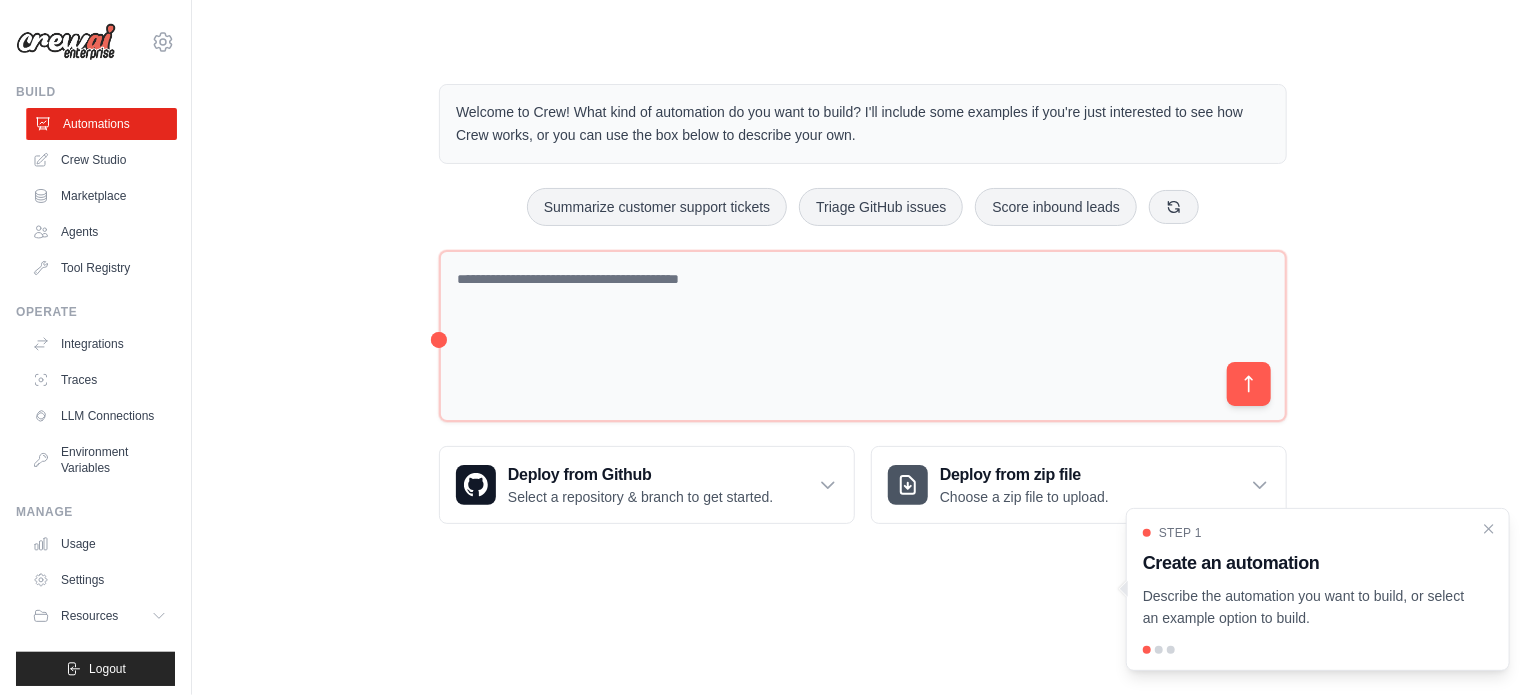 click on "Automations" at bounding box center (101, 124) 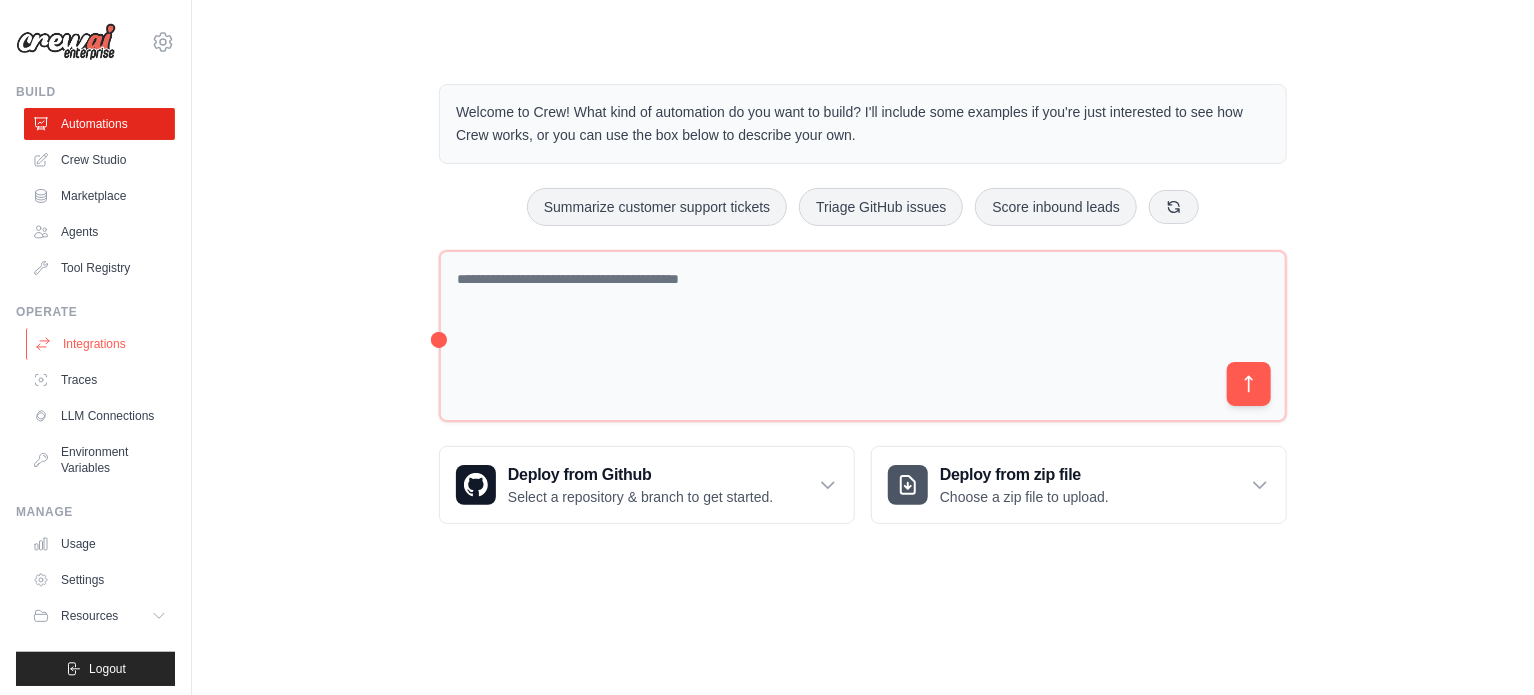 click on "Integrations" at bounding box center (101, 344) 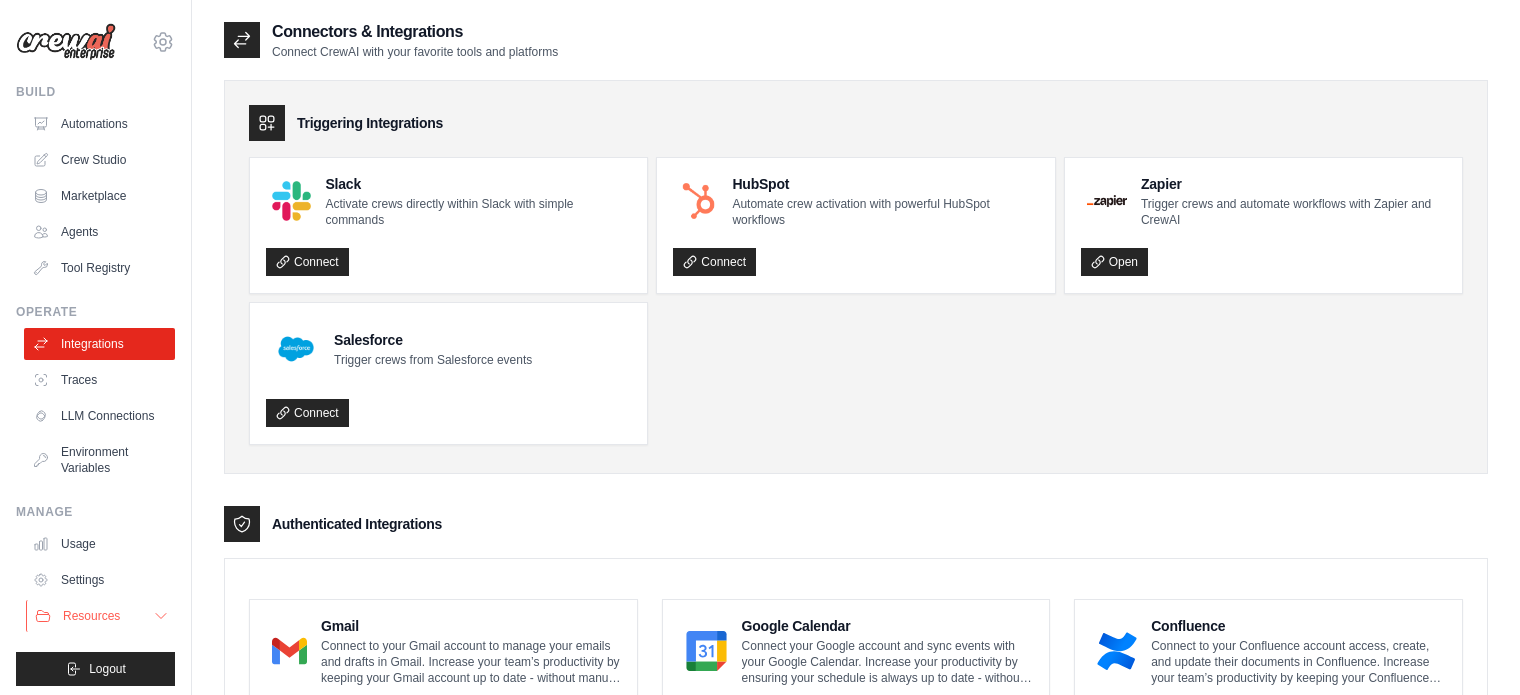 click on "Resources" at bounding box center (101, 616) 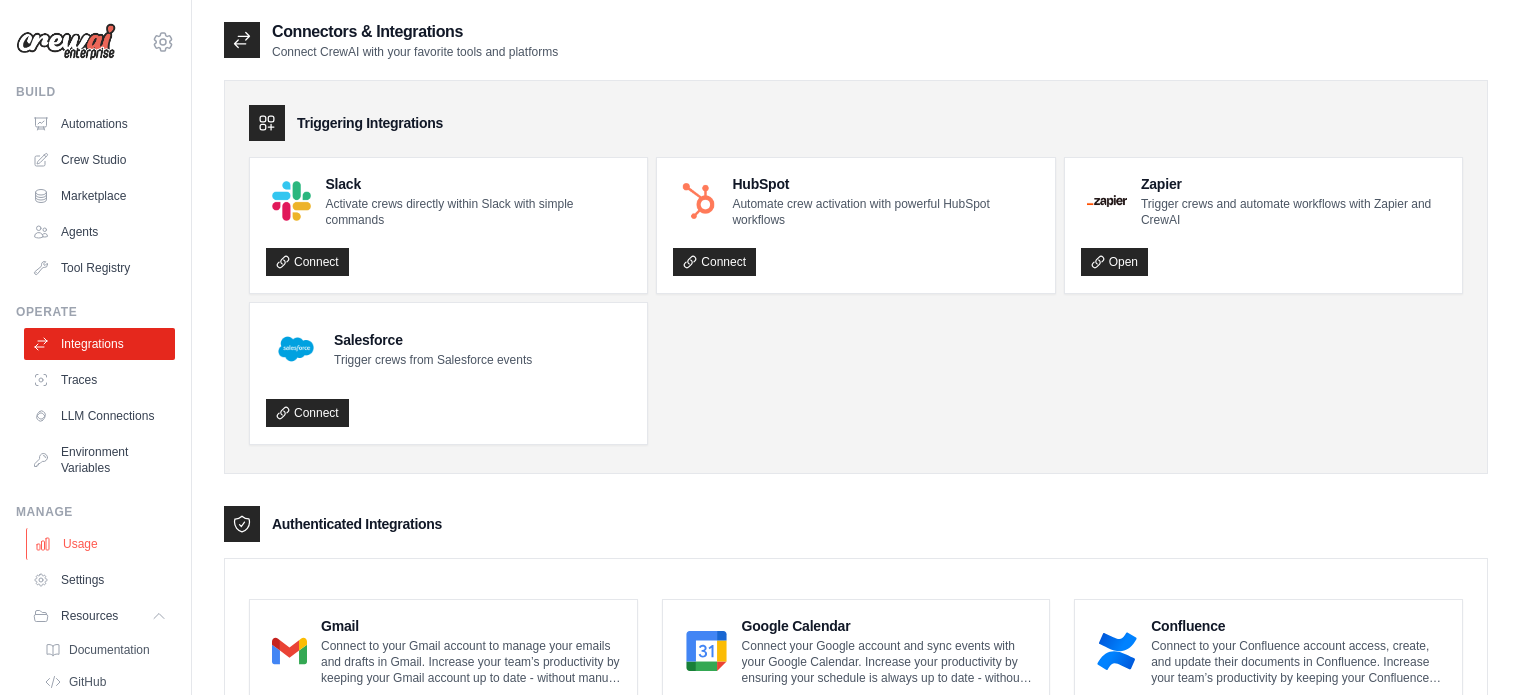 click on "Usage" at bounding box center (101, 544) 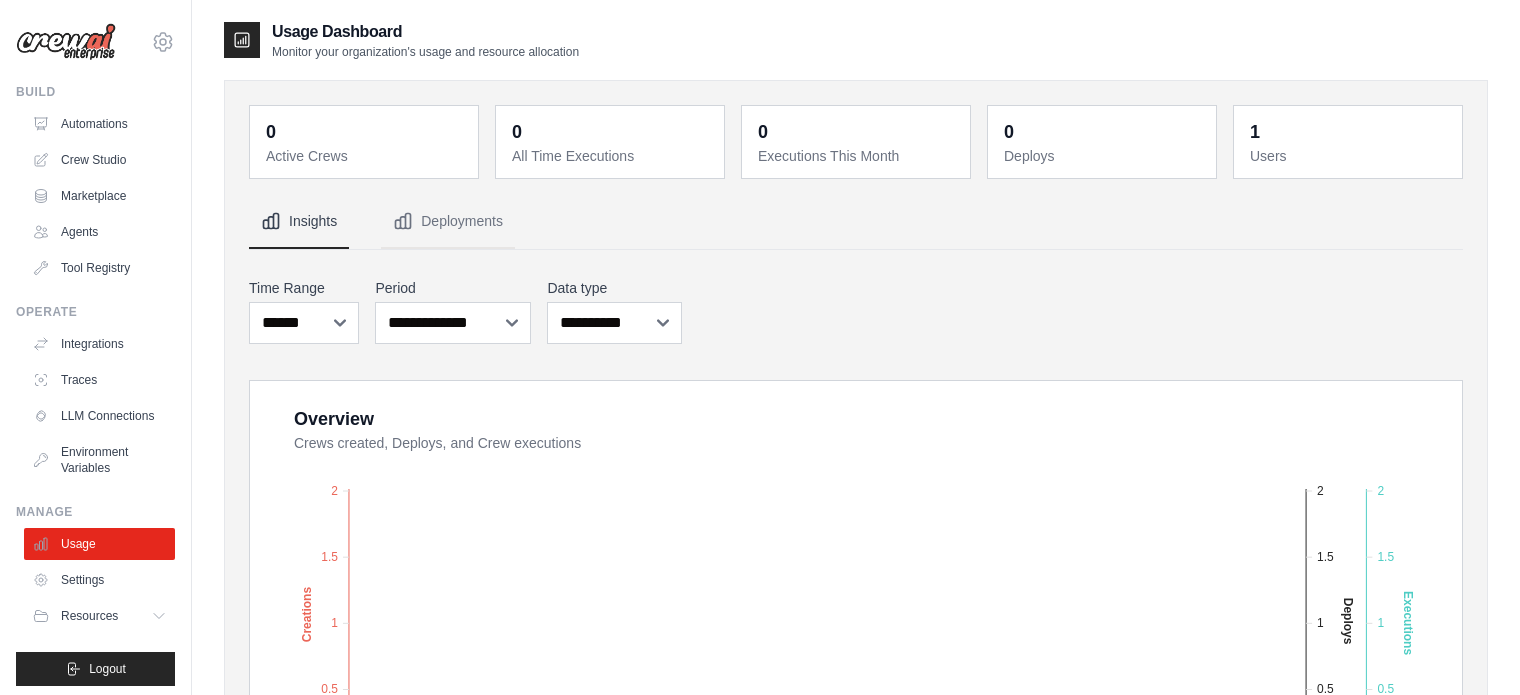 click on "Usage" at bounding box center (99, 544) 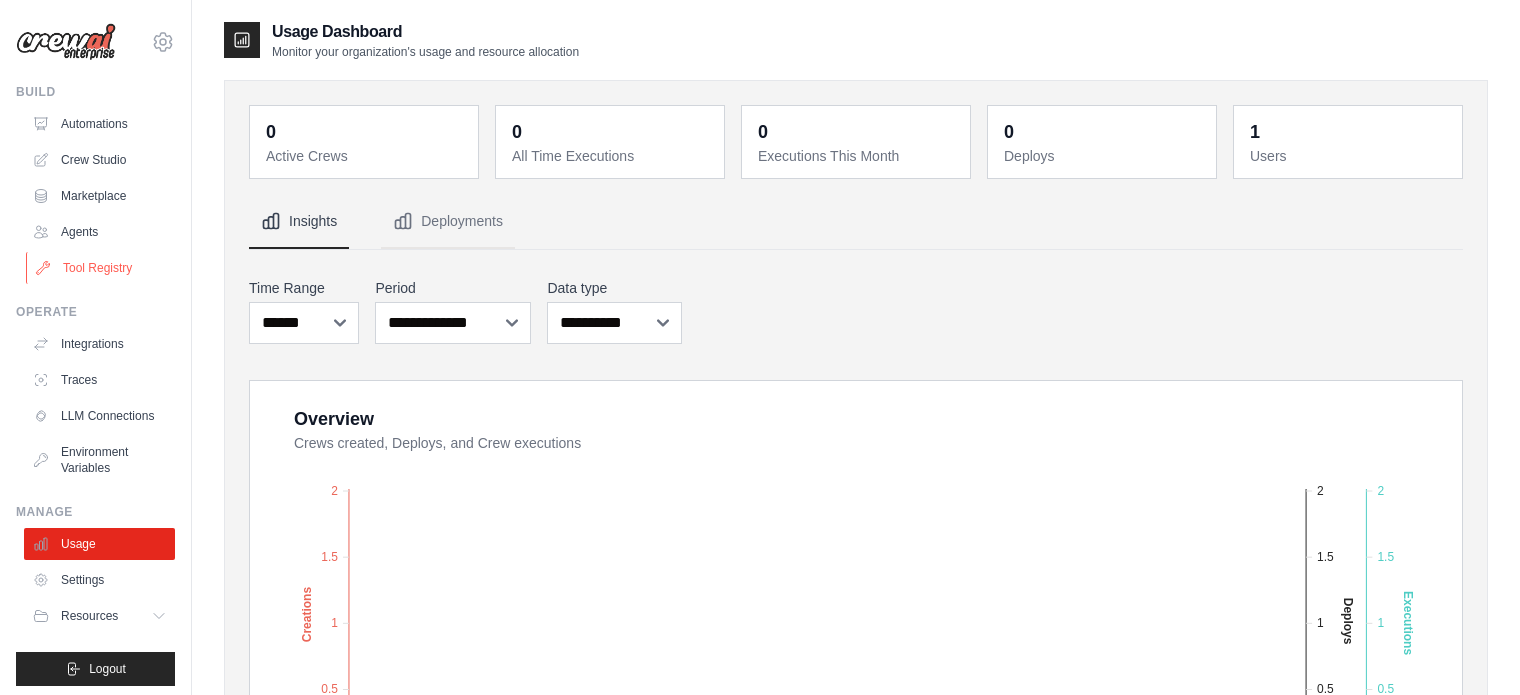 click on "Tool Registry" at bounding box center (101, 268) 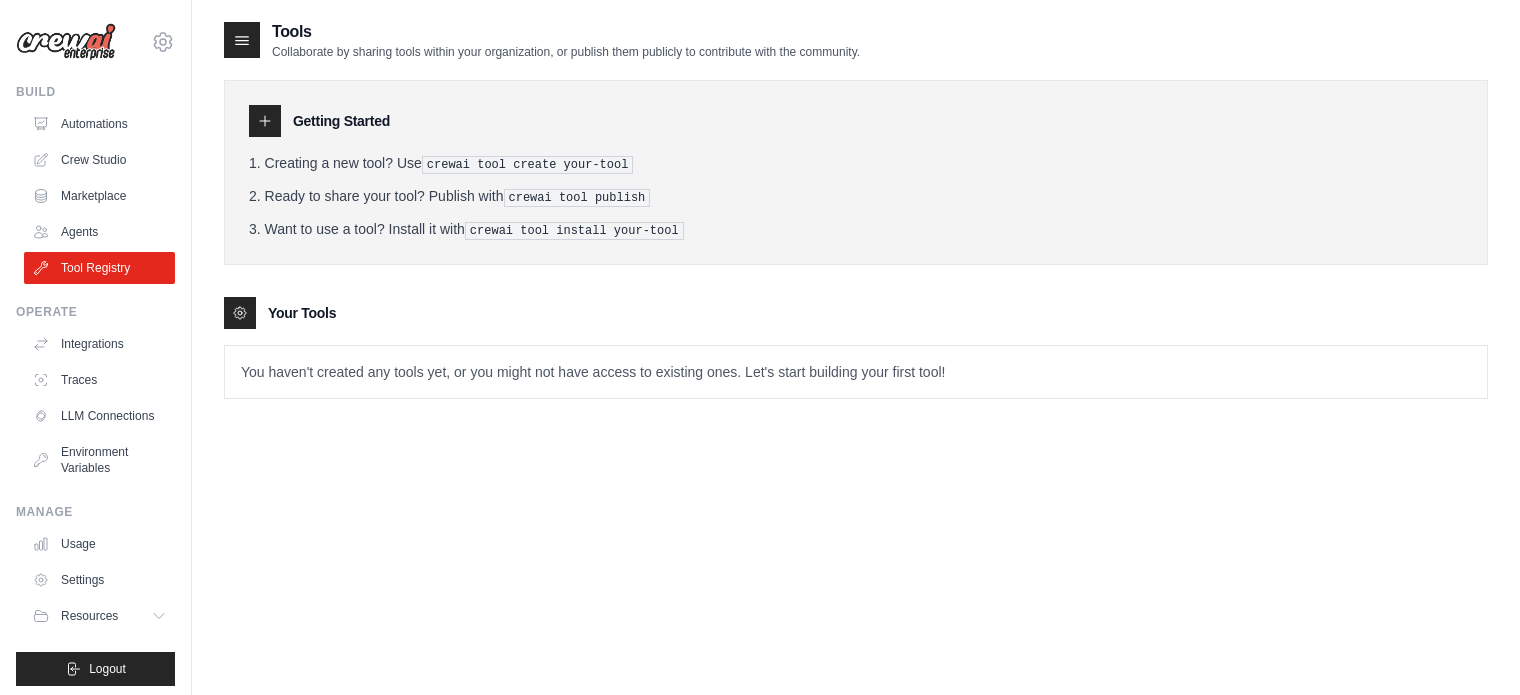 click on "Automations
Crew Studio
Marketplace
Agents
Tool Registry" at bounding box center (99, 196) 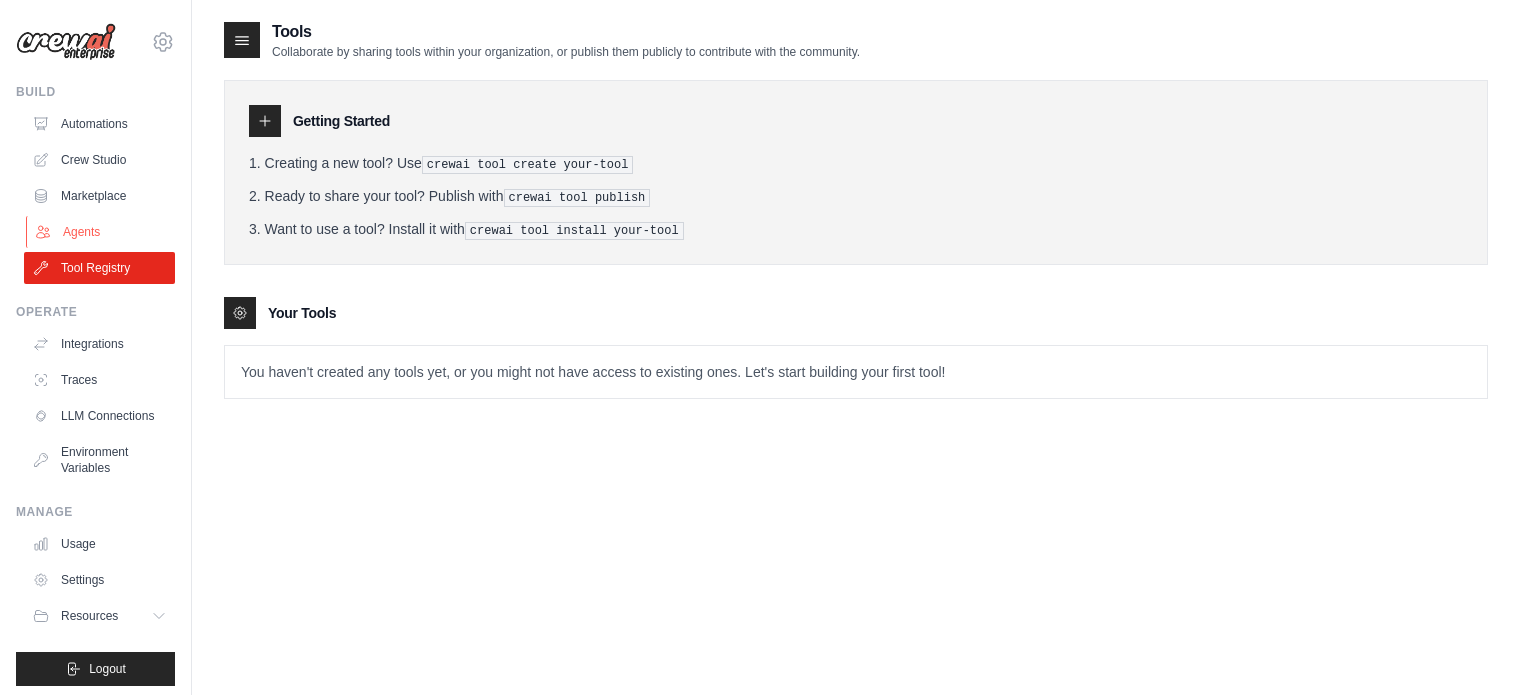 click on "Agents" at bounding box center (101, 232) 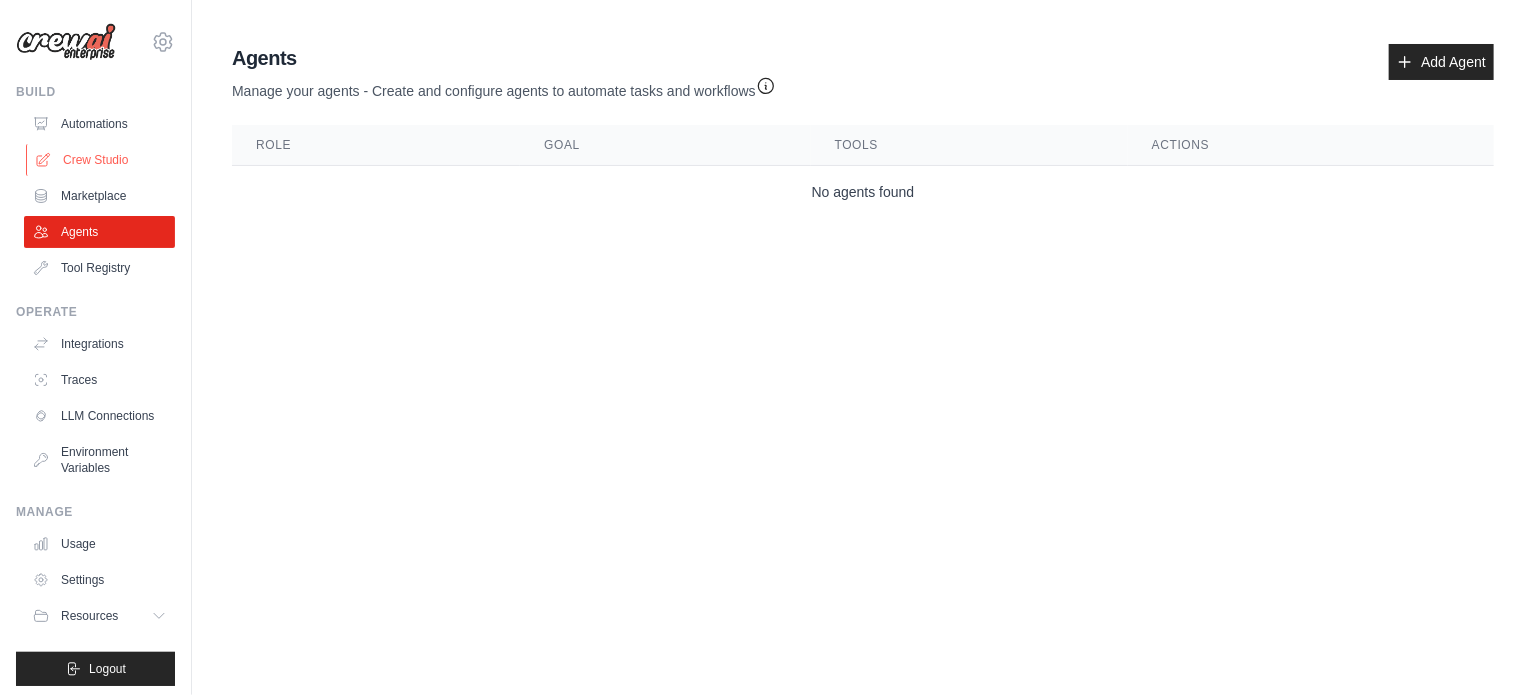 click on "Crew Studio" at bounding box center [101, 160] 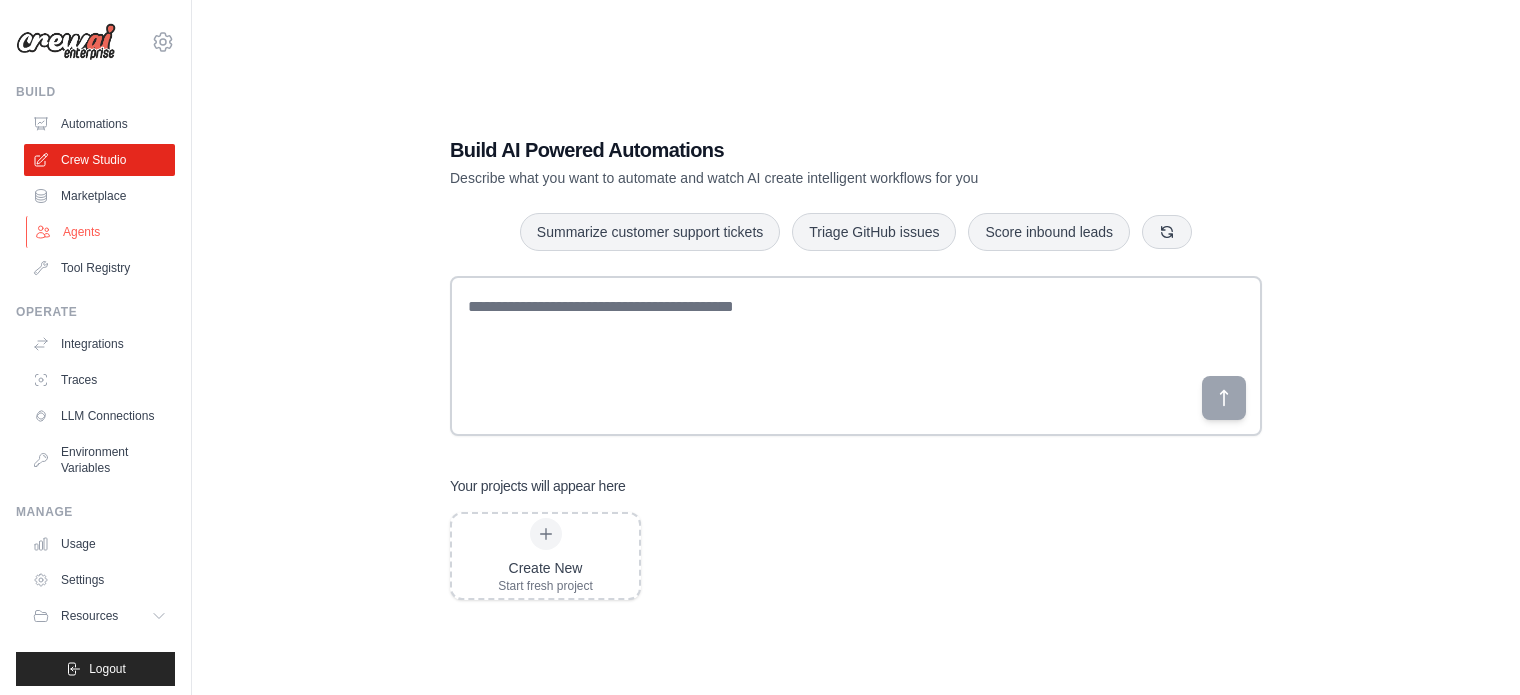 scroll, scrollTop: 0, scrollLeft: 0, axis: both 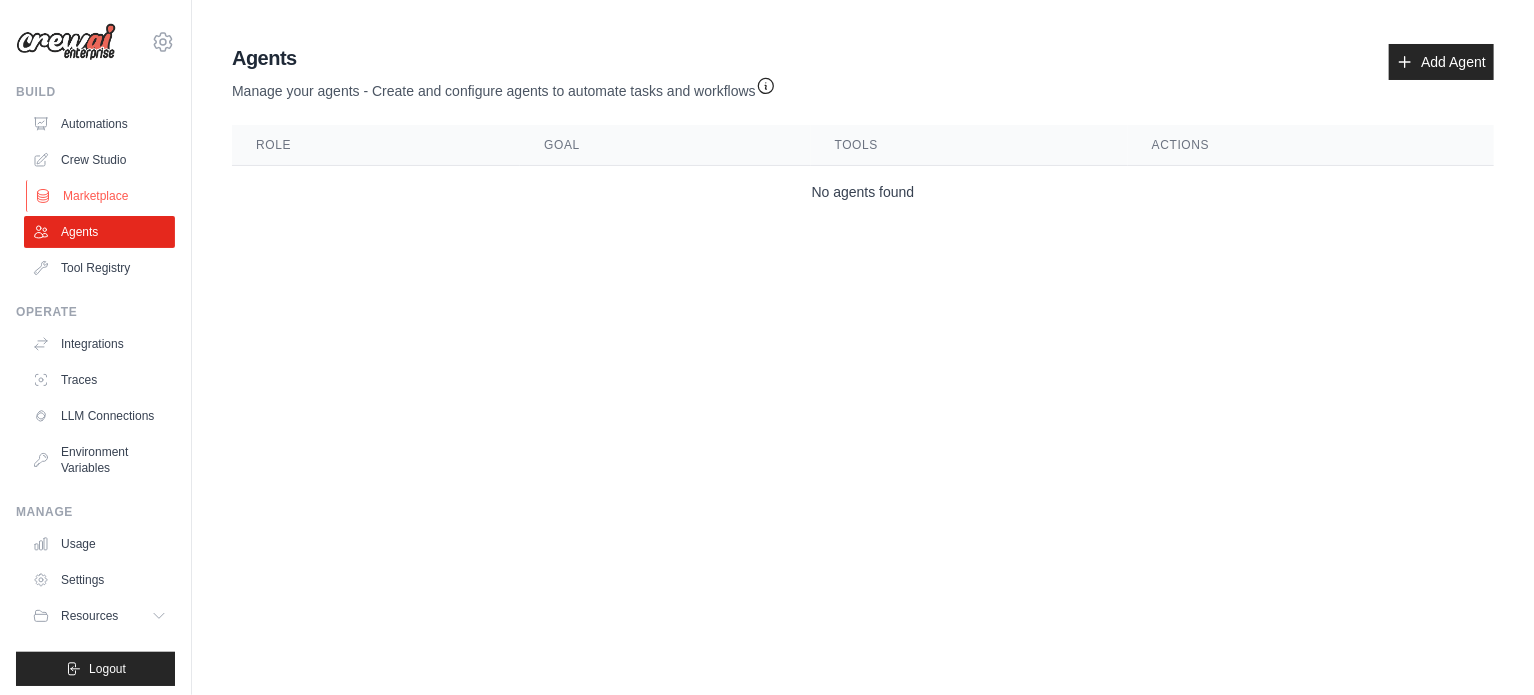 click on "Marketplace" at bounding box center [101, 196] 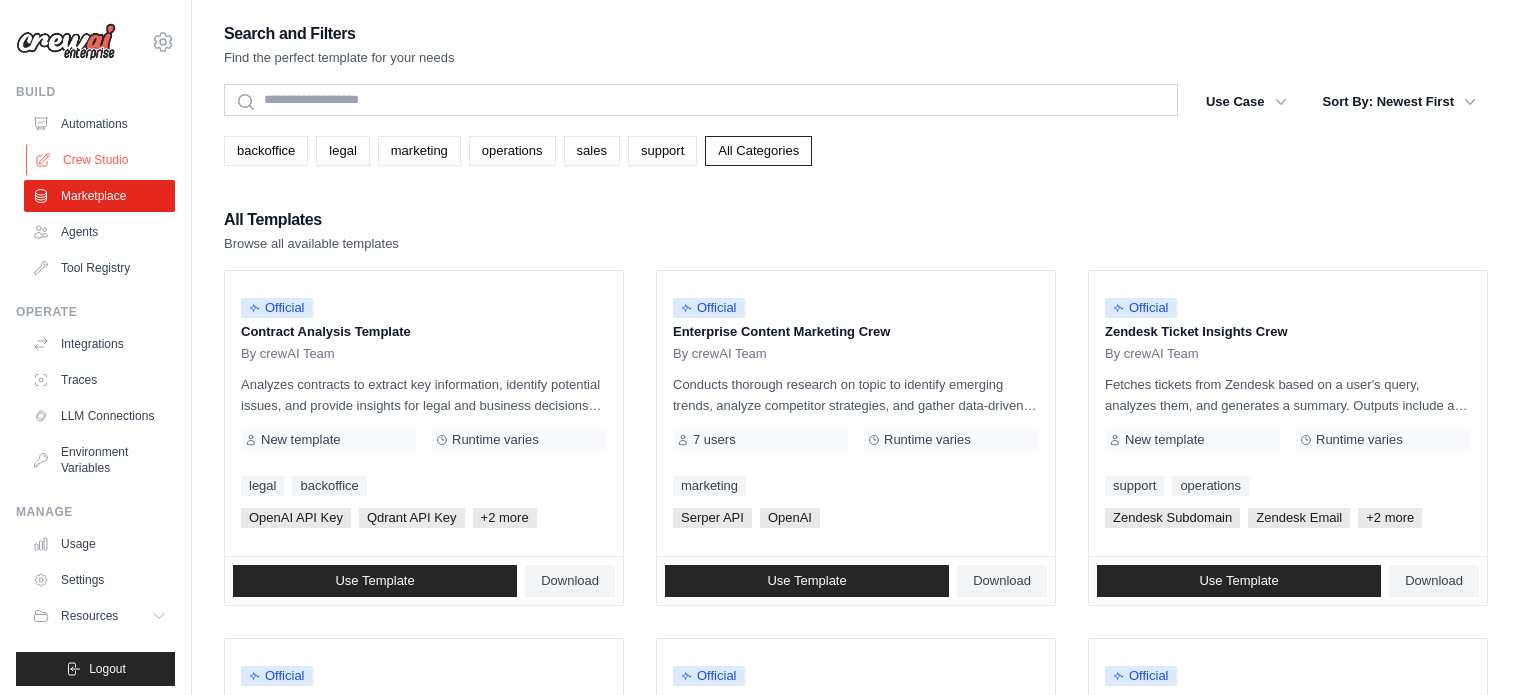 click on "Crew Studio" at bounding box center (101, 160) 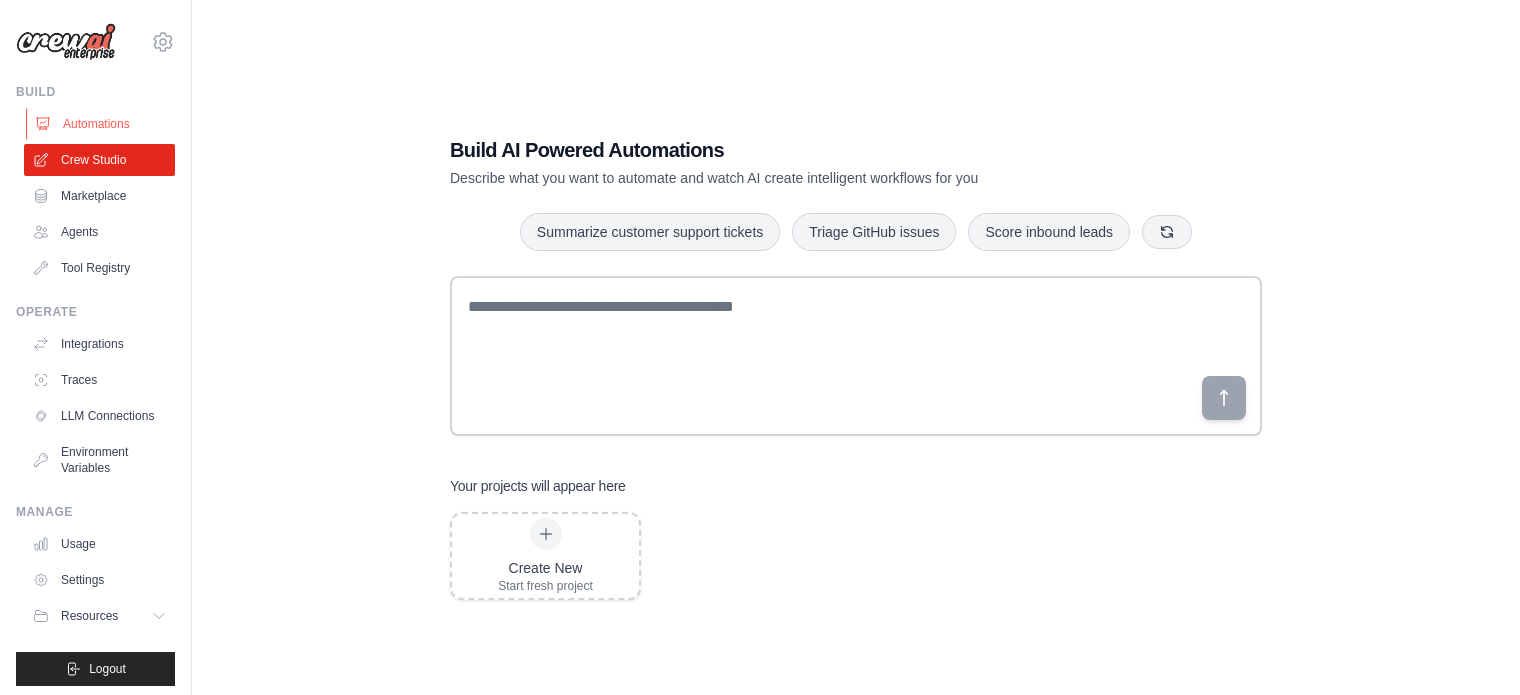 scroll, scrollTop: 0, scrollLeft: 0, axis: both 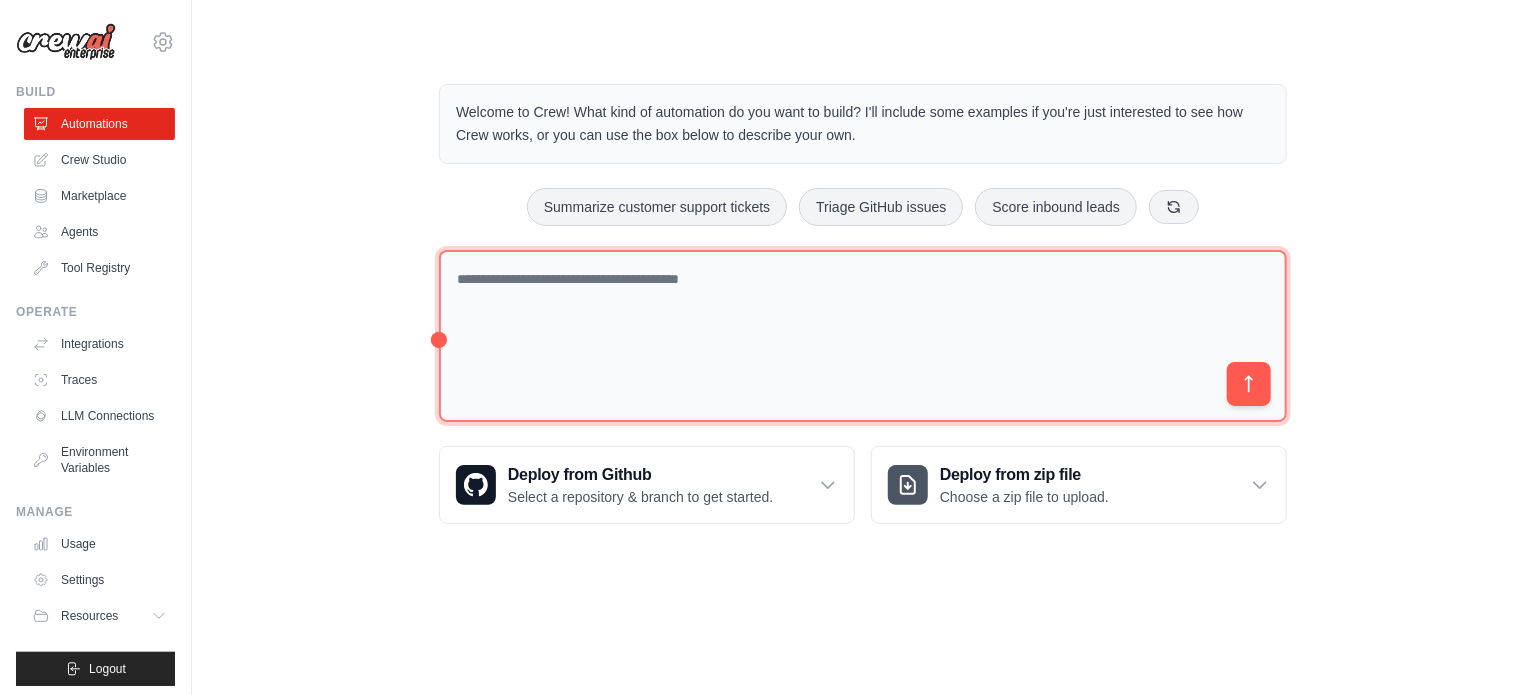 click at bounding box center [863, 336] 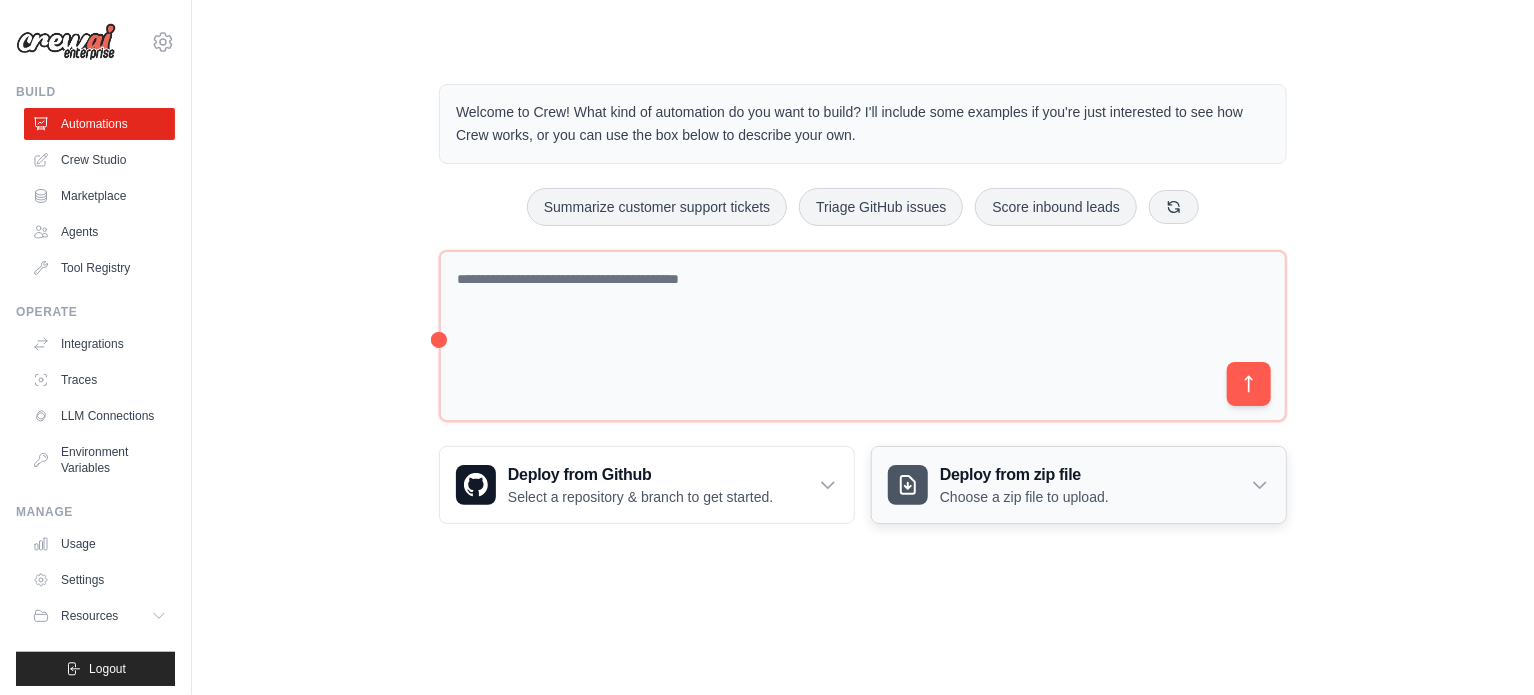 click on "Choose a zip file to upload." at bounding box center [1024, 497] 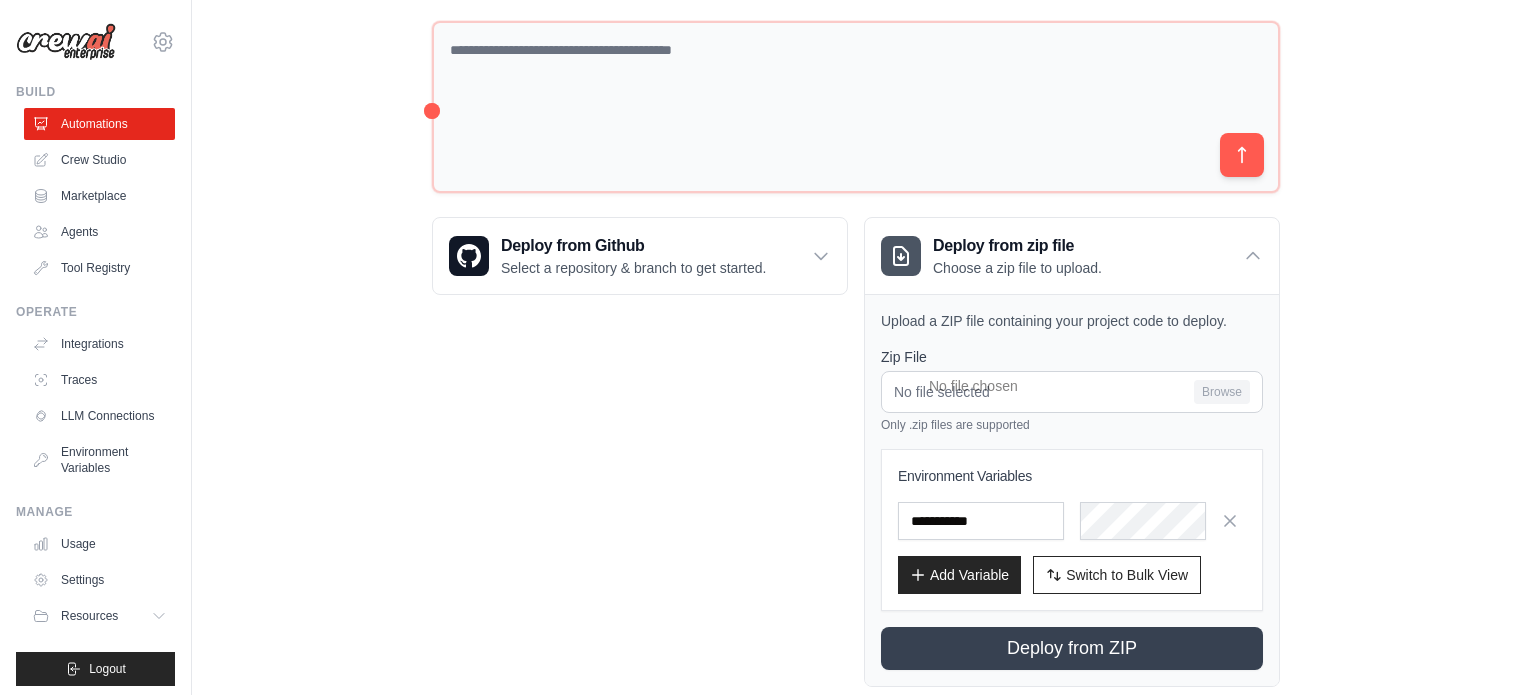 scroll, scrollTop: 0, scrollLeft: 0, axis: both 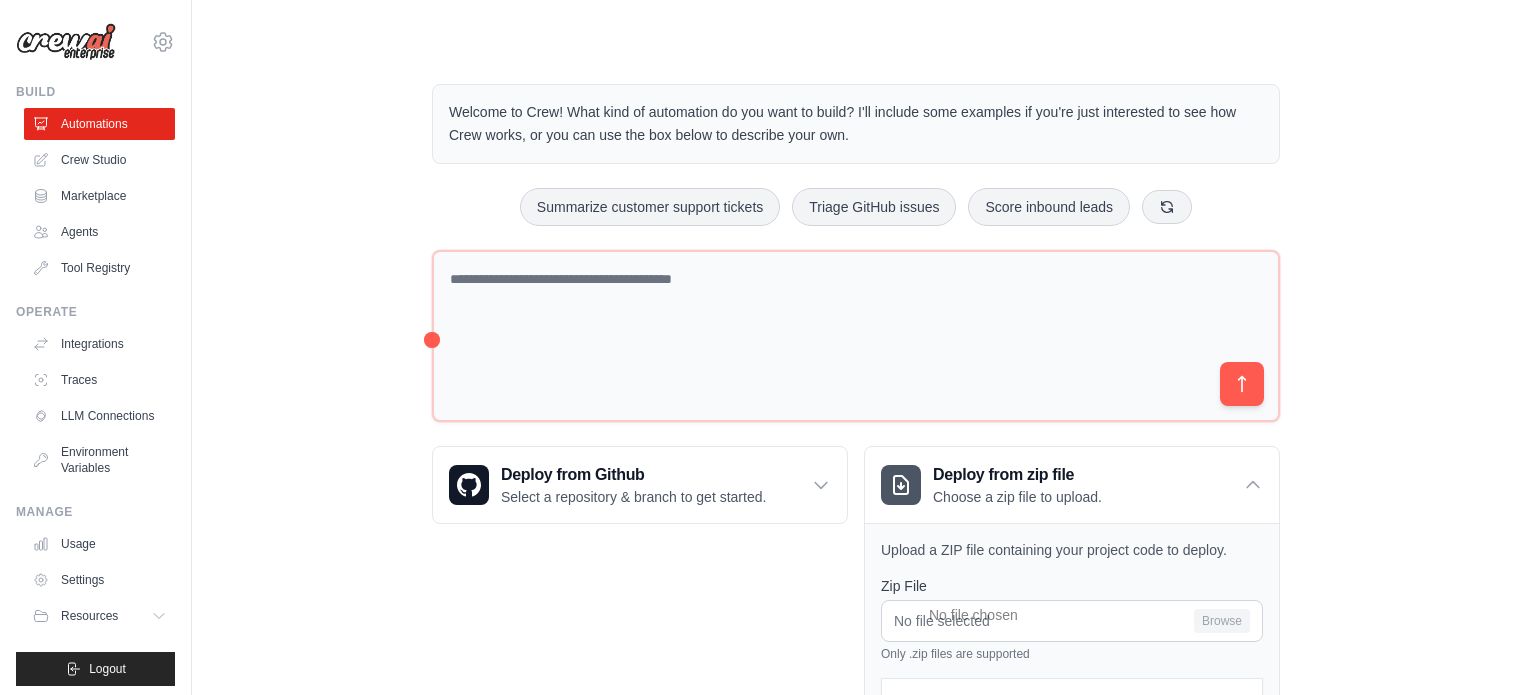 click on "Welcome to Crew! What kind of automation do you want to build?
I'll include some examples if you're just interested to see how
Crew works, or you can use the box below to describe your own.
Summarize customer support tickets
Triage GitHub issues
Score inbound leads
Deploy from Github
Select a repository & branch to get started." at bounding box center [856, 500] 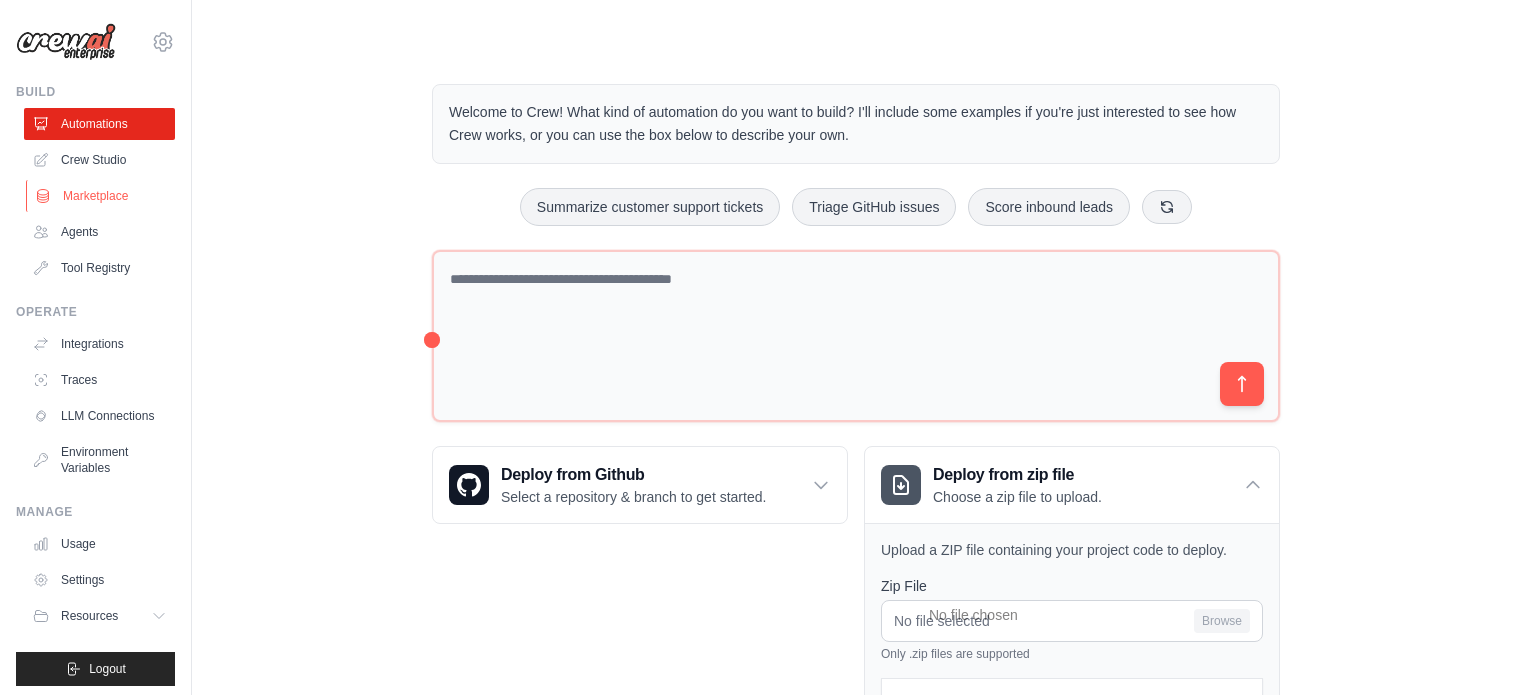 click on "Marketplace" at bounding box center (101, 196) 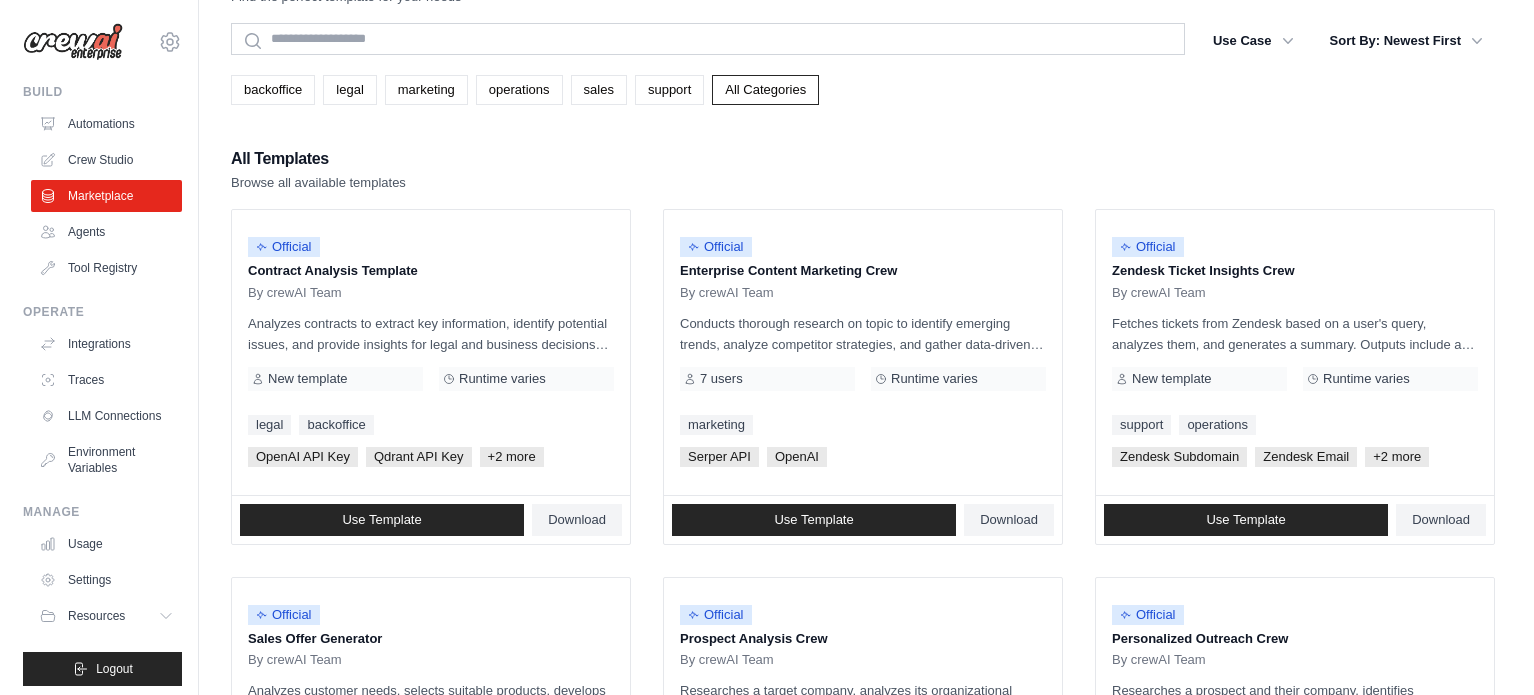 scroll, scrollTop: 0, scrollLeft: 0, axis: both 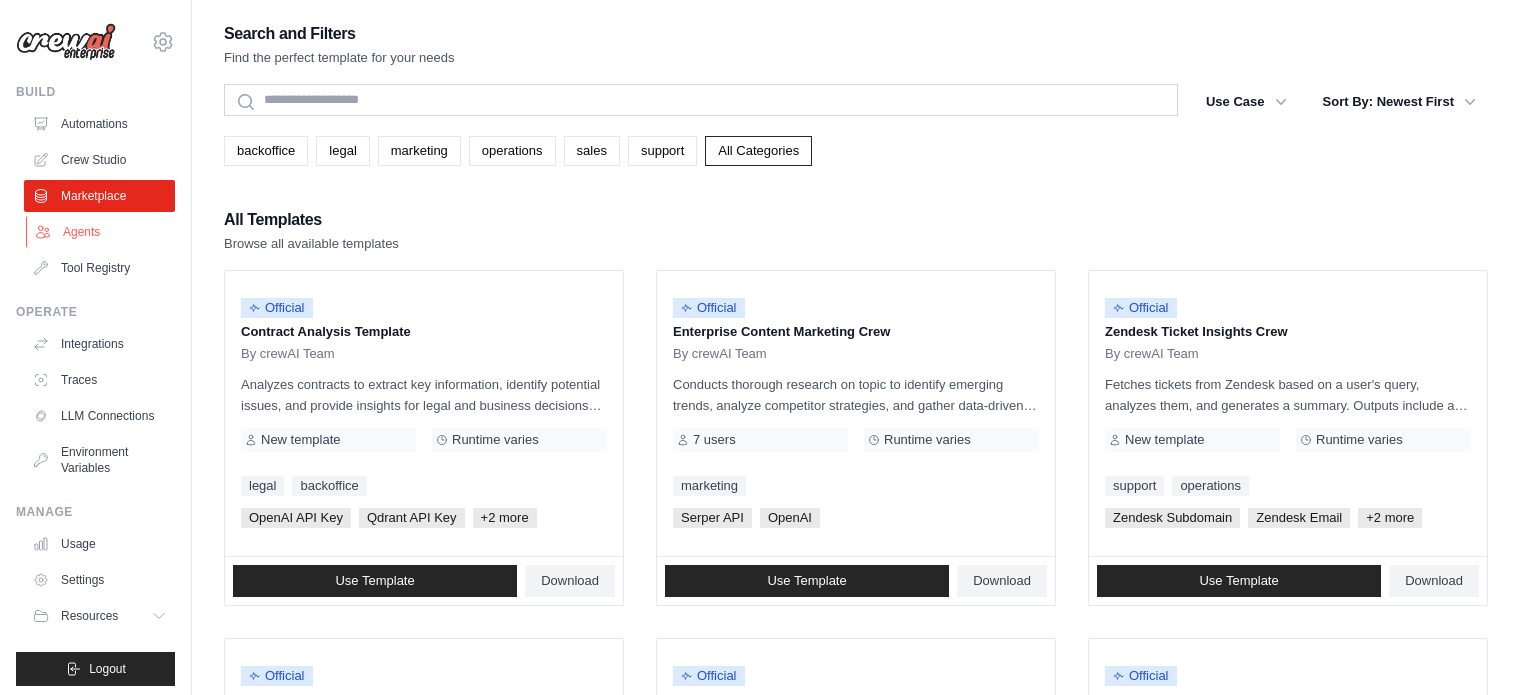 click on "Agents" at bounding box center [101, 232] 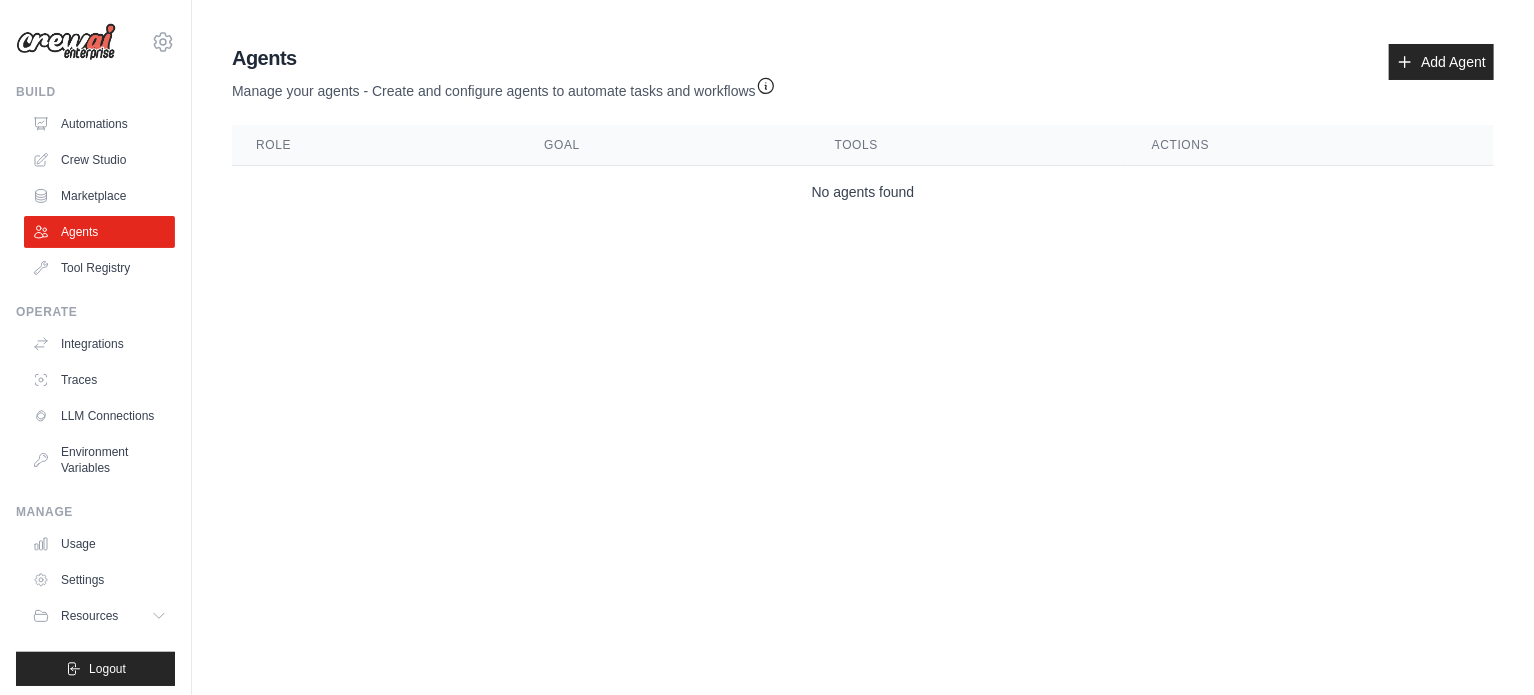 click on "Tools" at bounding box center [969, 145] 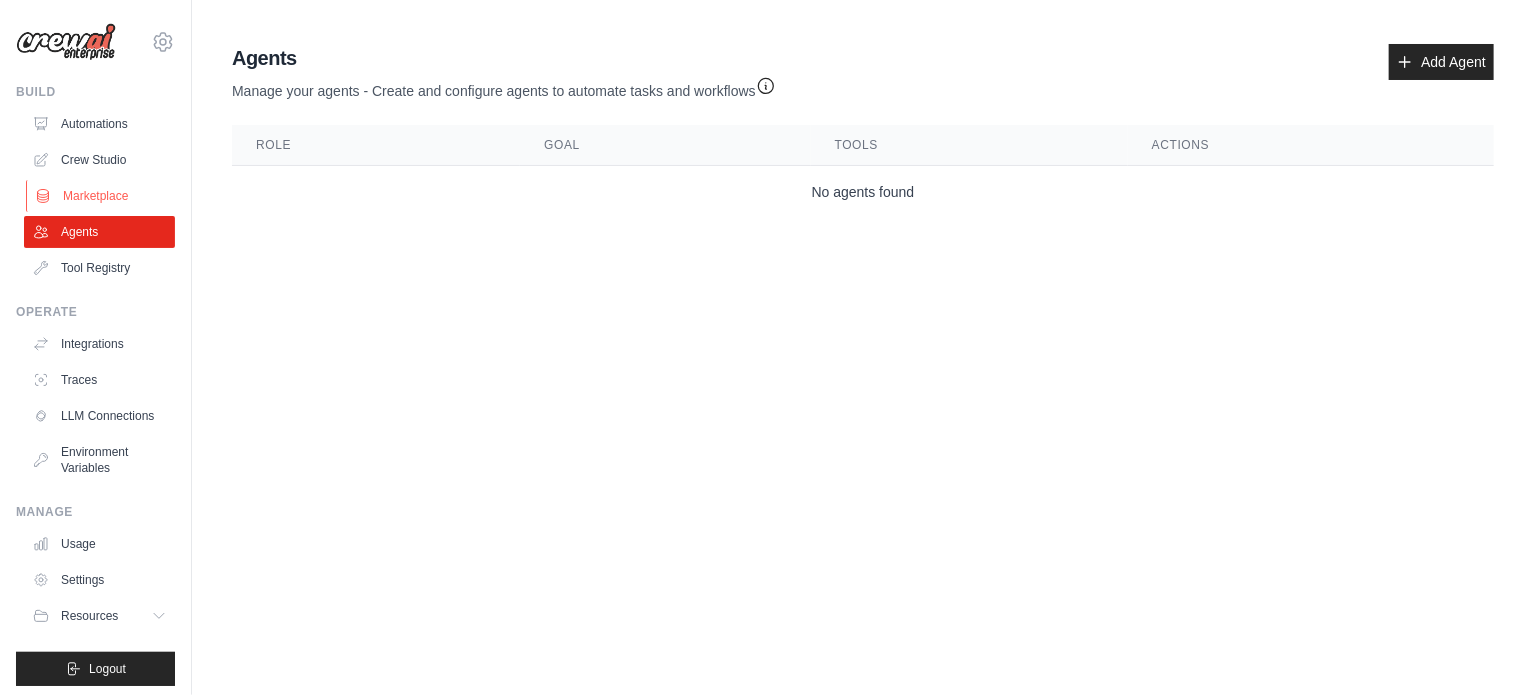 click on "Marketplace" at bounding box center [101, 196] 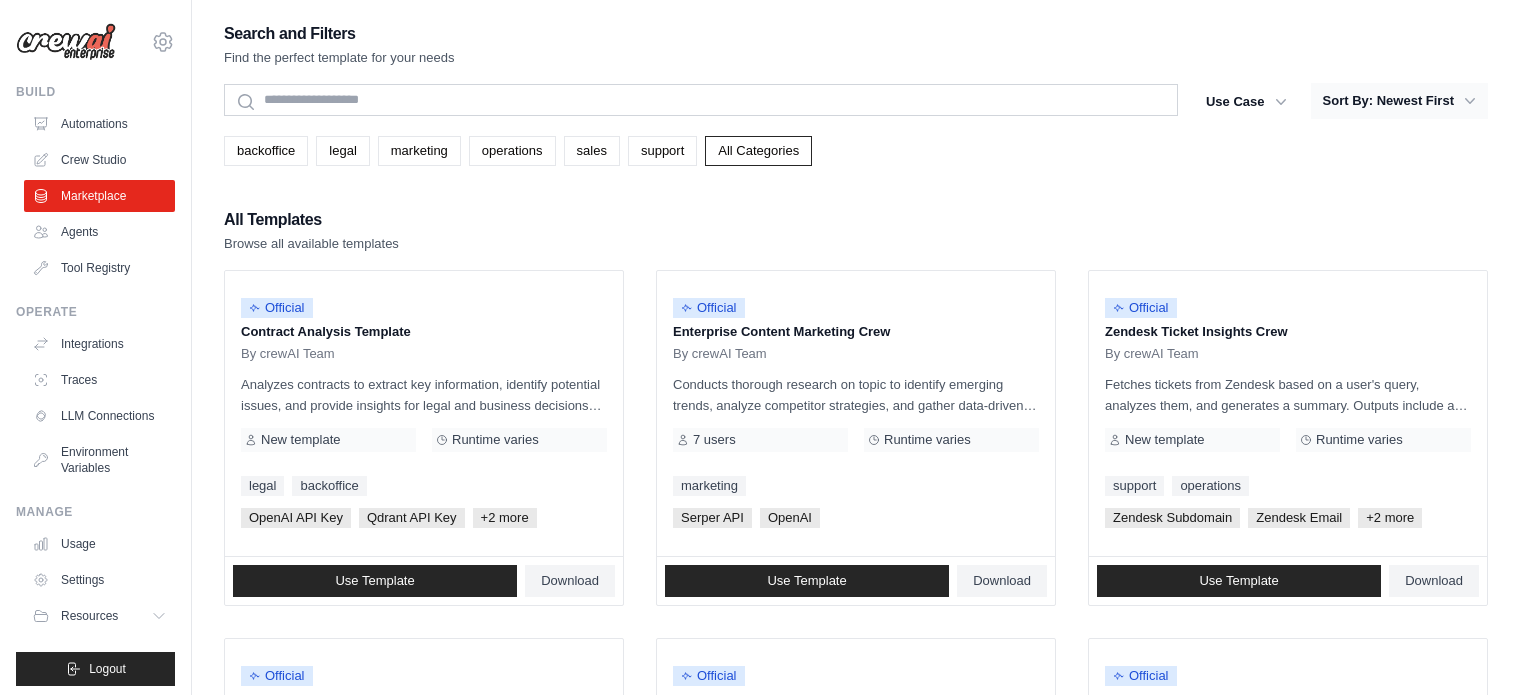 click on "Sort By:
Newest First" at bounding box center (1399, 101) 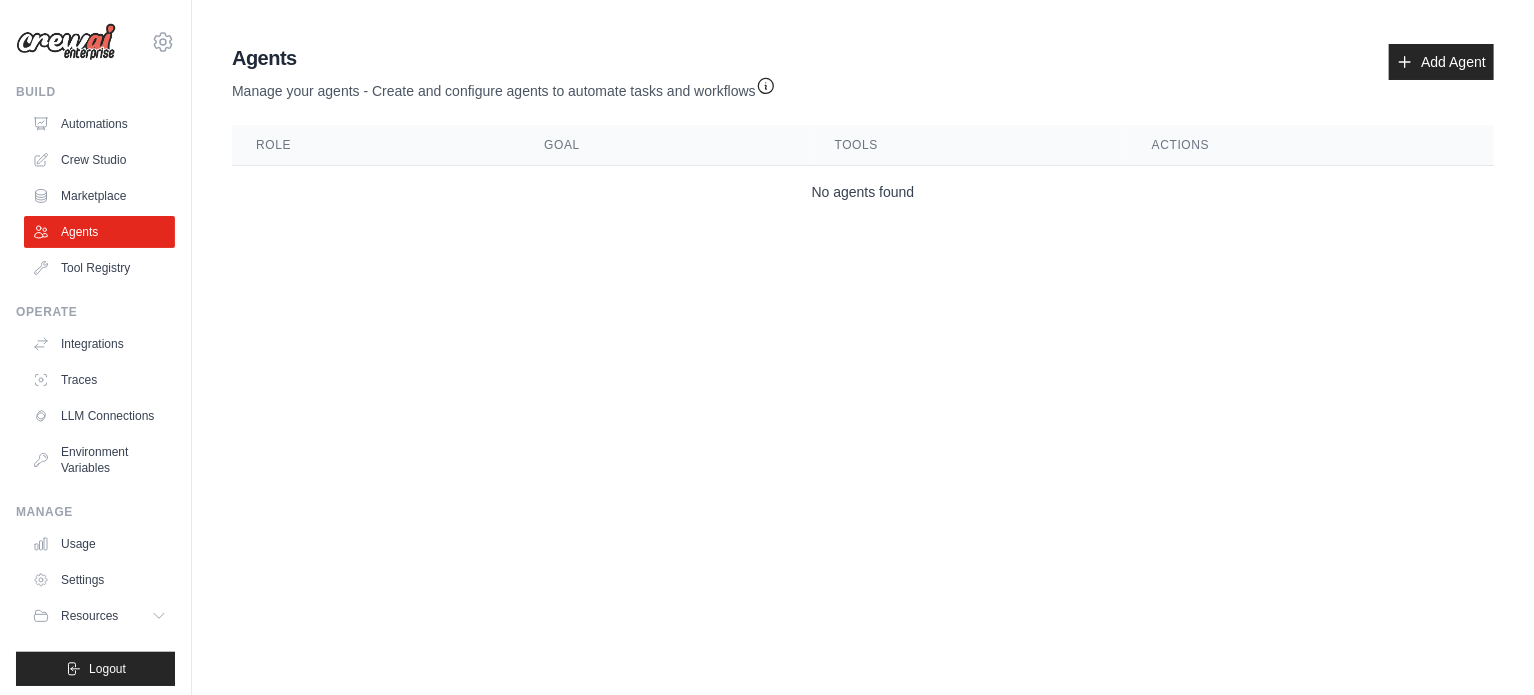 click on "Role" at bounding box center (376, 145) 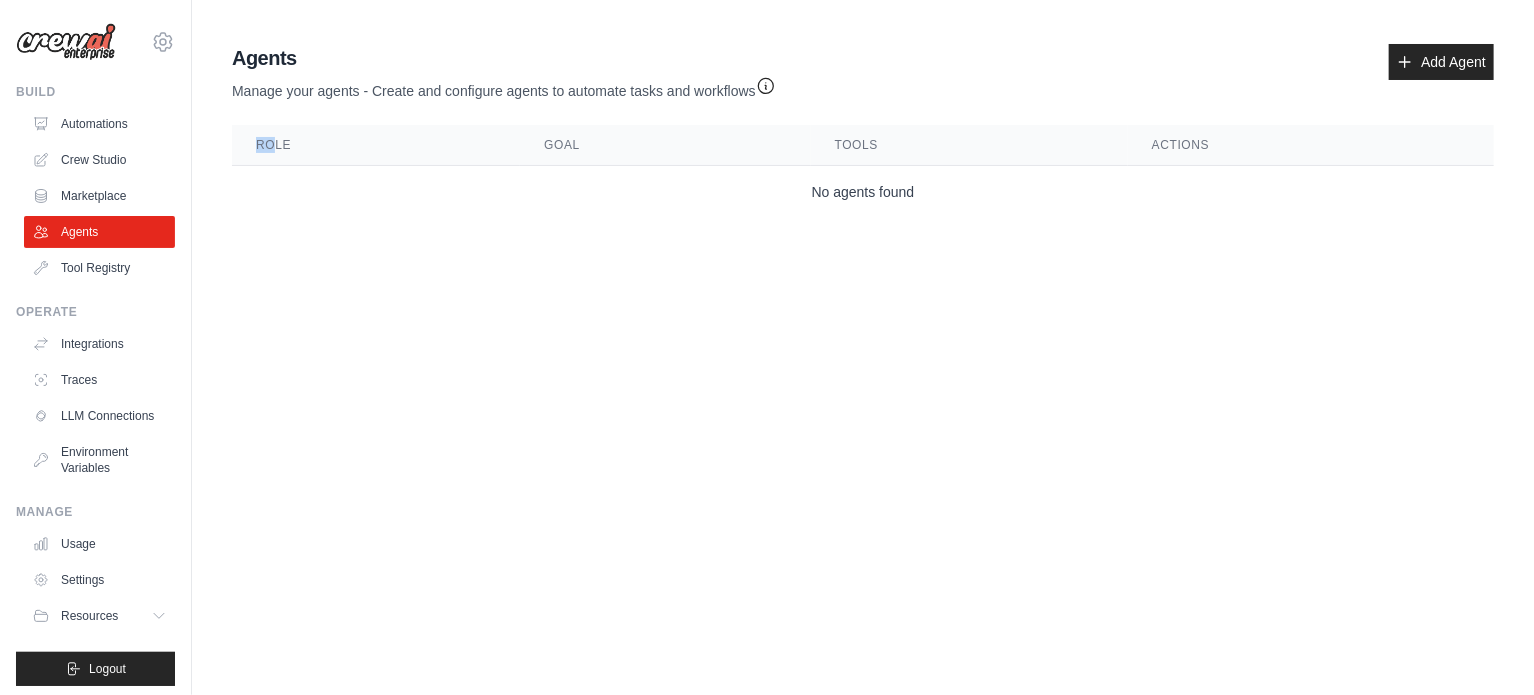 drag, startPoint x: 272, startPoint y: 144, endPoint x: 250, endPoint y: 144, distance: 22 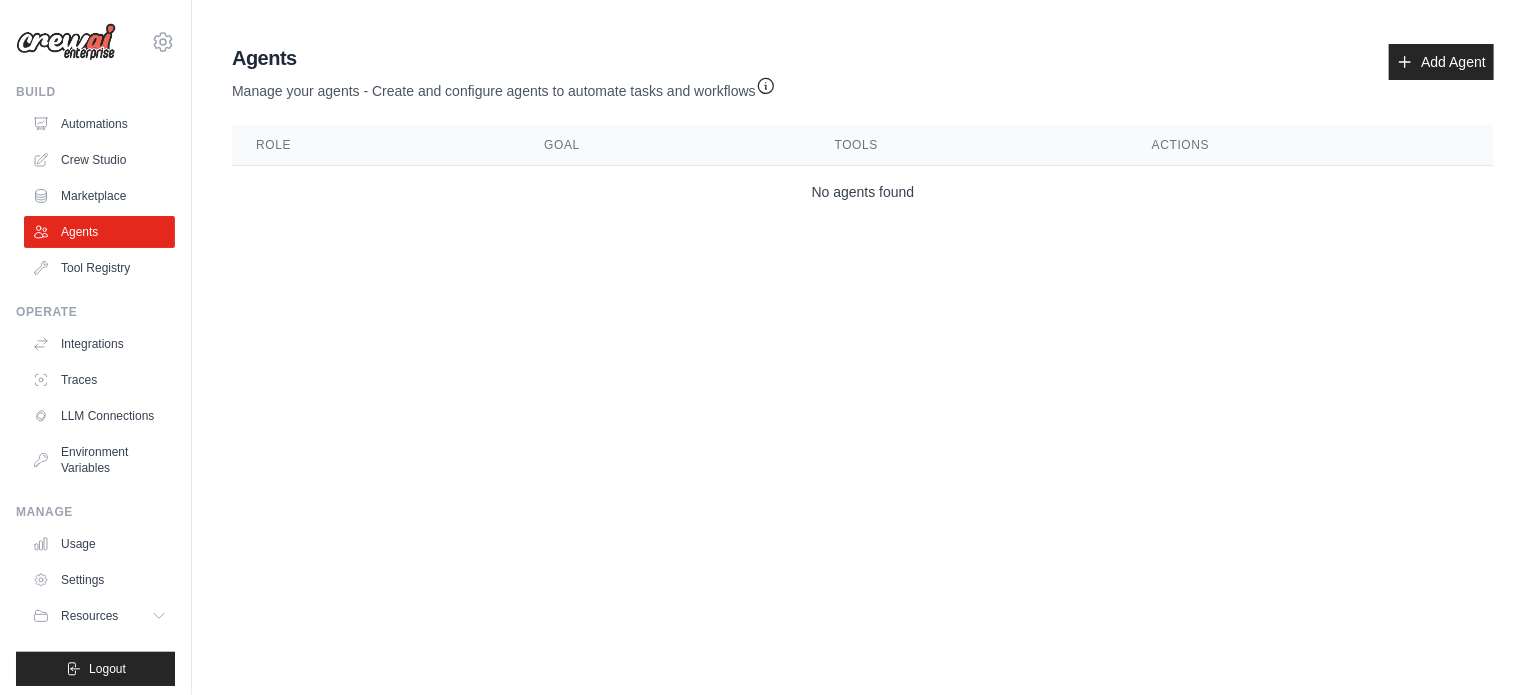 click on "Role" at bounding box center [376, 145] 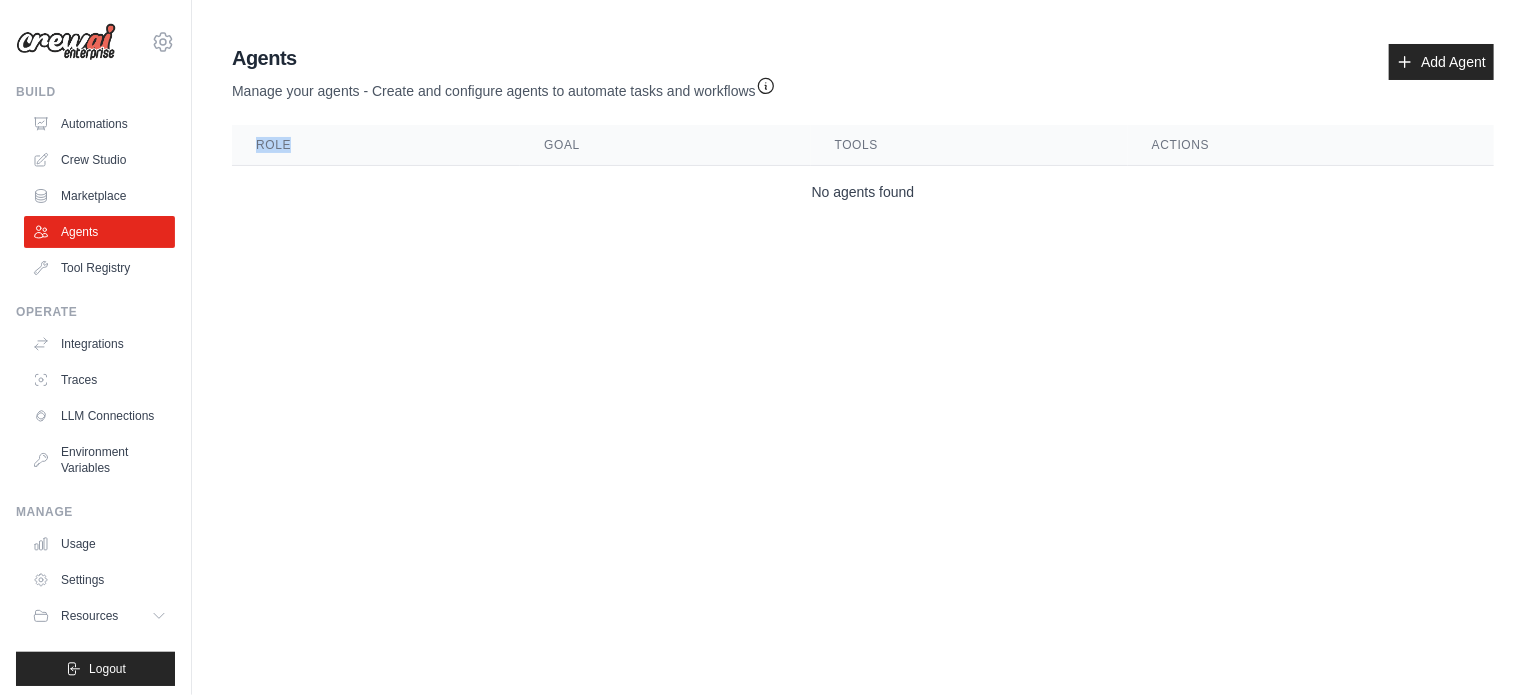 drag, startPoint x: 291, startPoint y: 147, endPoint x: 248, endPoint y: 147, distance: 43 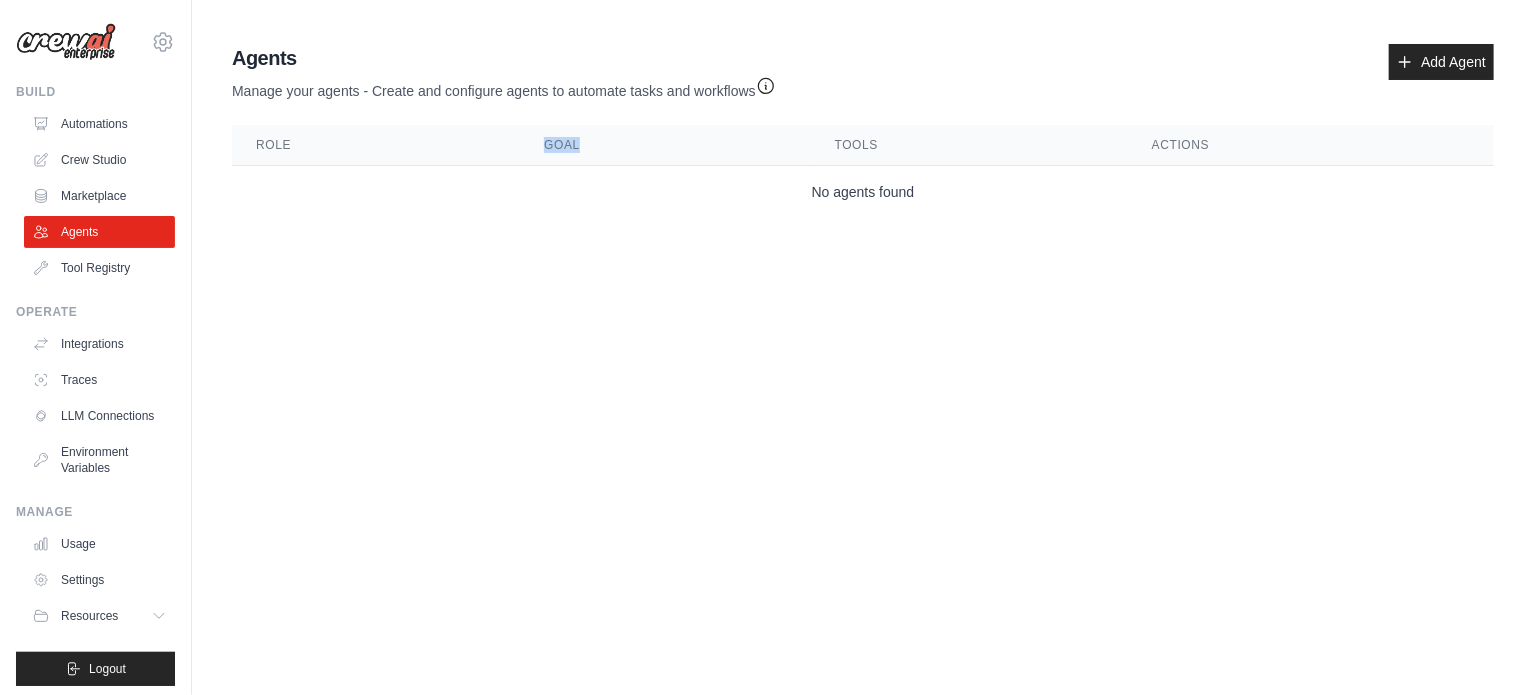 drag, startPoint x: 546, startPoint y: 144, endPoint x: 583, endPoint y: 156, distance: 38.8973 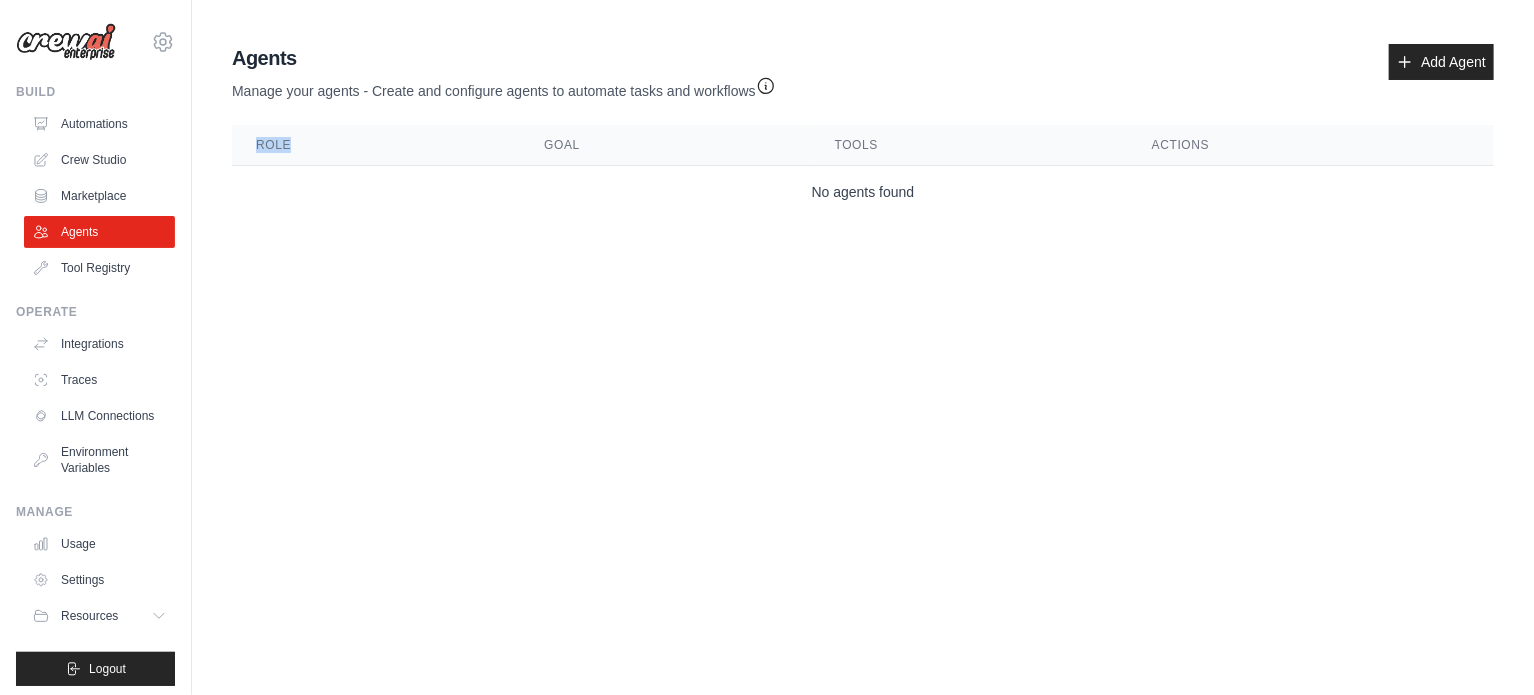 drag, startPoint x: 251, startPoint y: 140, endPoint x: 295, endPoint y: 155, distance: 46.486557 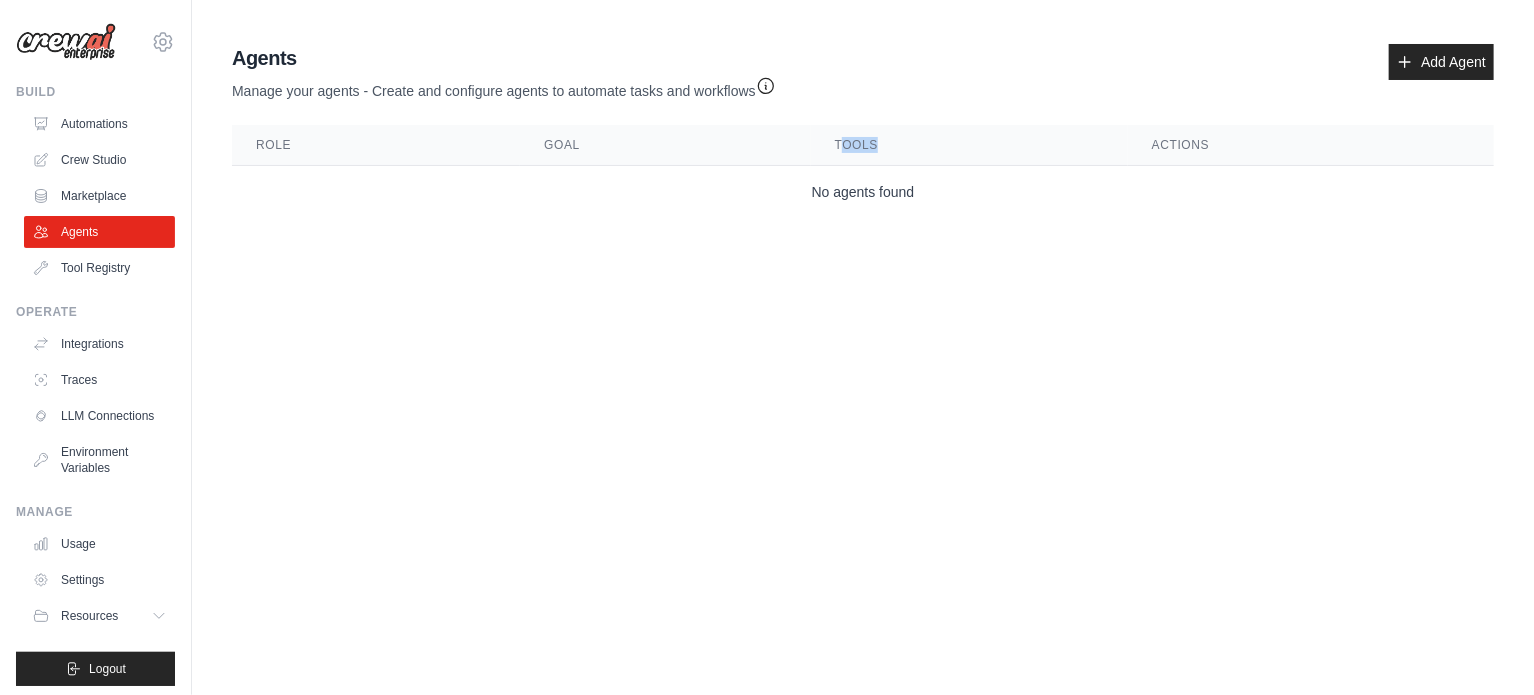 drag, startPoint x: 841, startPoint y: 150, endPoint x: 891, endPoint y: 163, distance: 51.662365 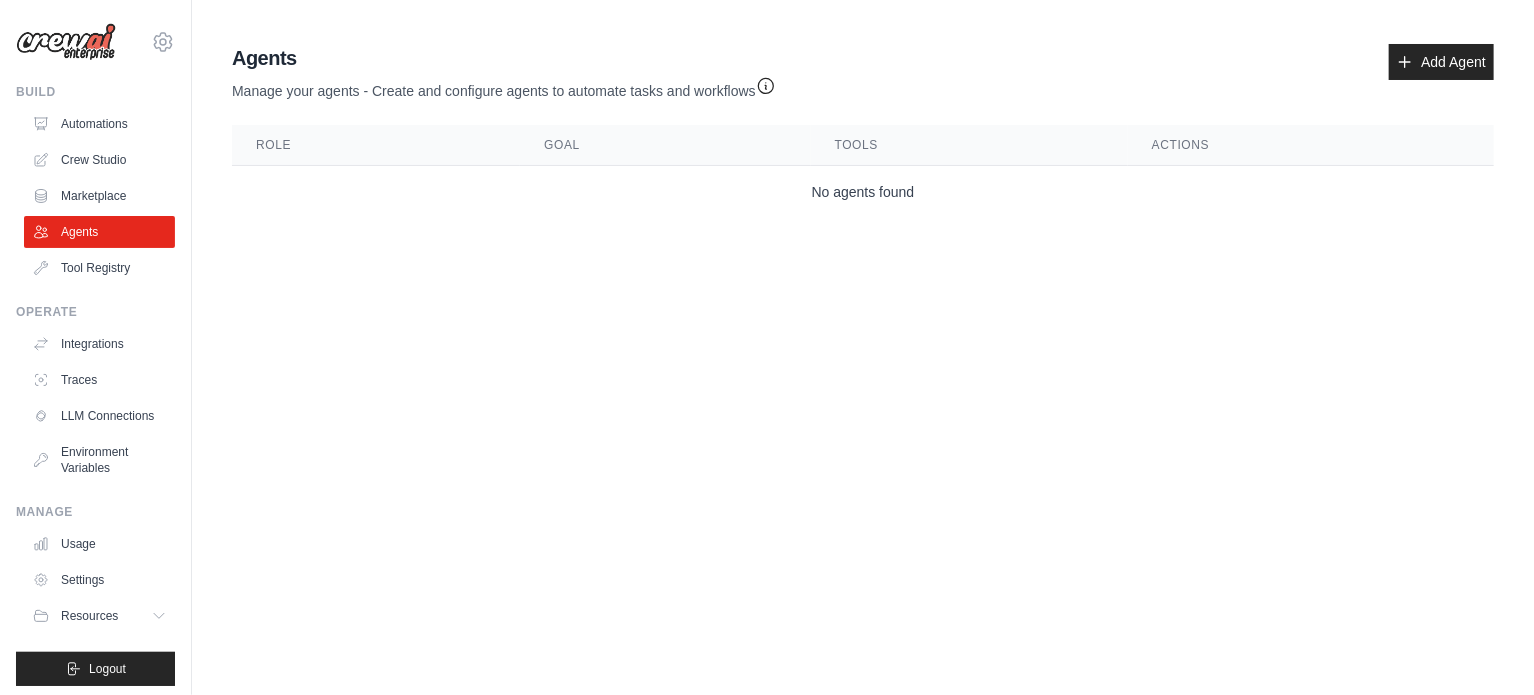 click on "Tools" at bounding box center (969, 145) 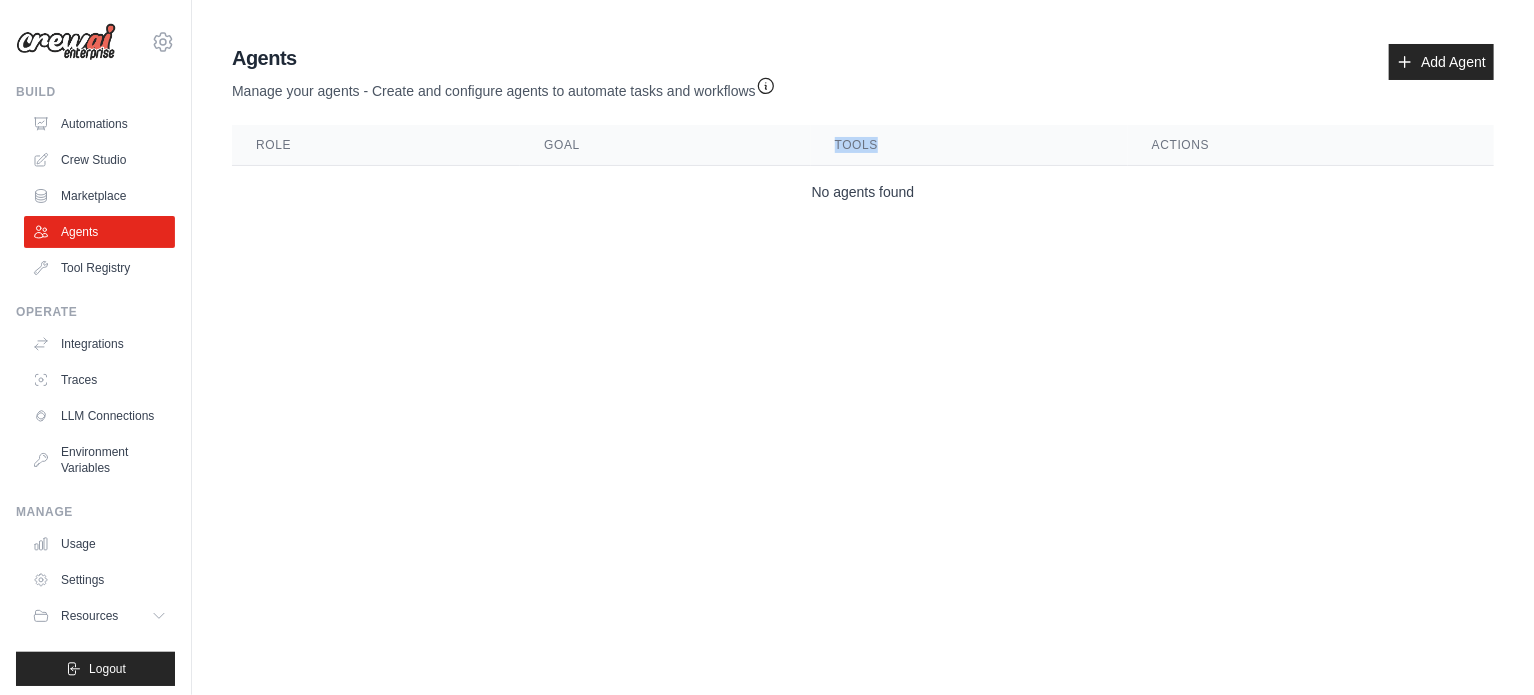 drag, startPoint x: 839, startPoint y: 138, endPoint x: 878, endPoint y: 155, distance: 42.544094 